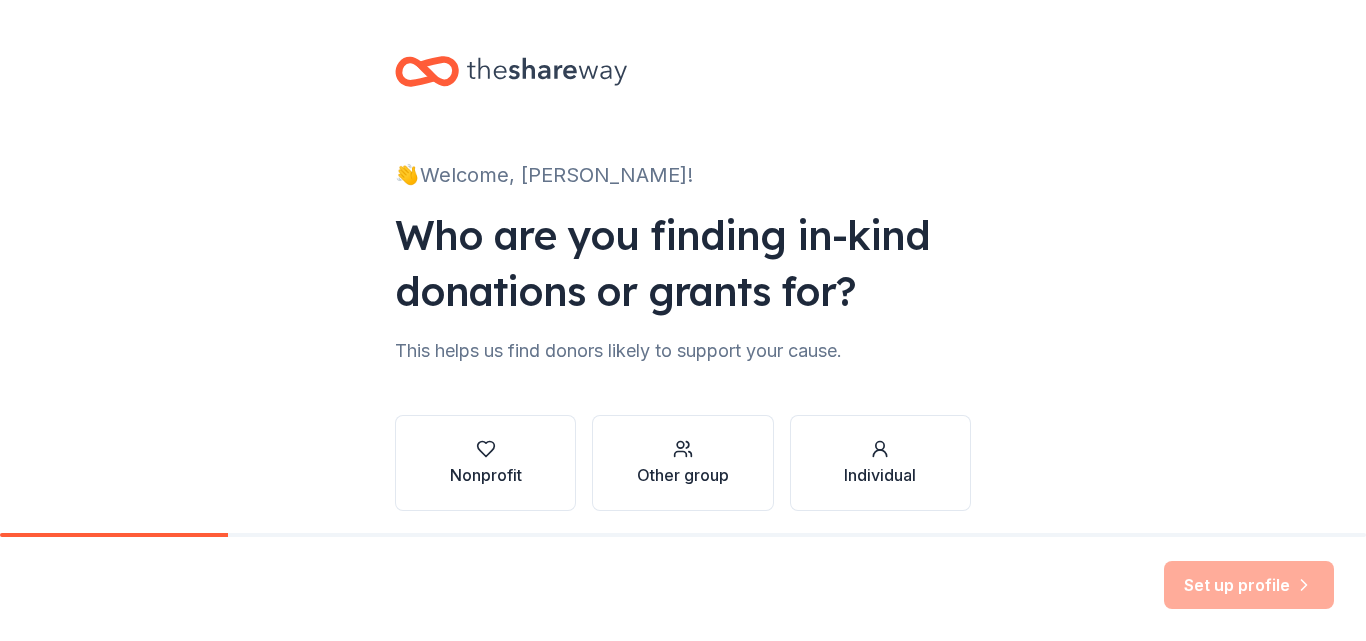 scroll, scrollTop: 0, scrollLeft: 0, axis: both 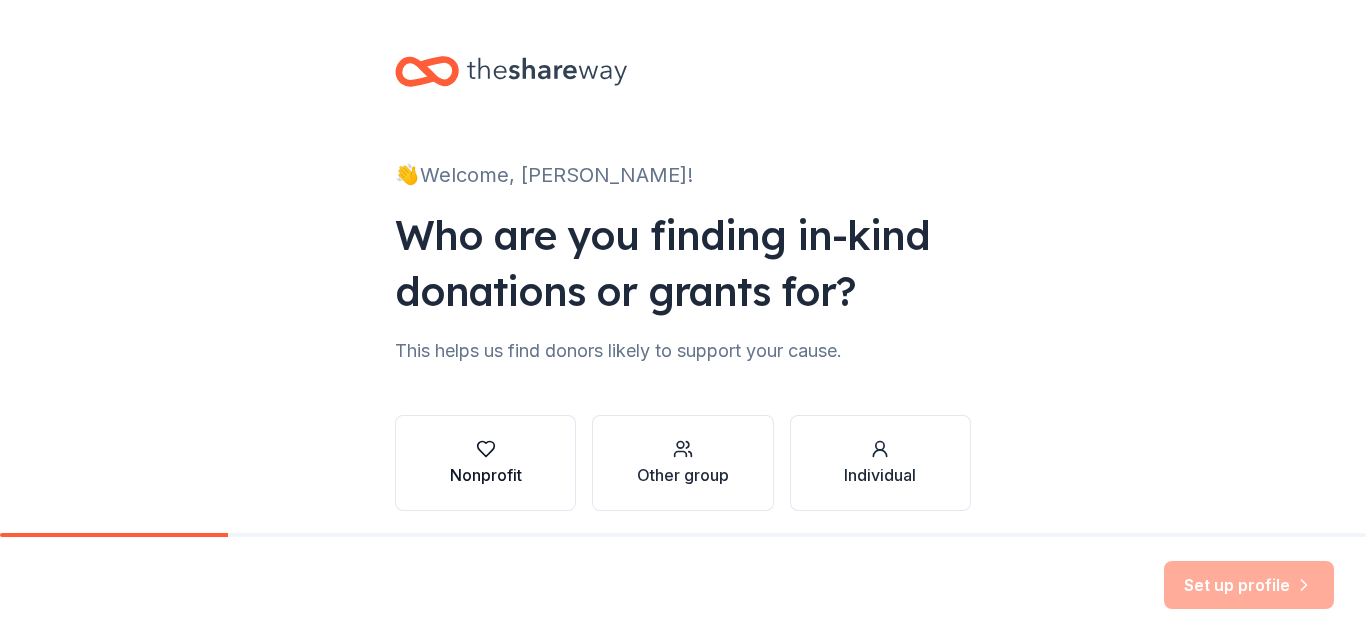 click 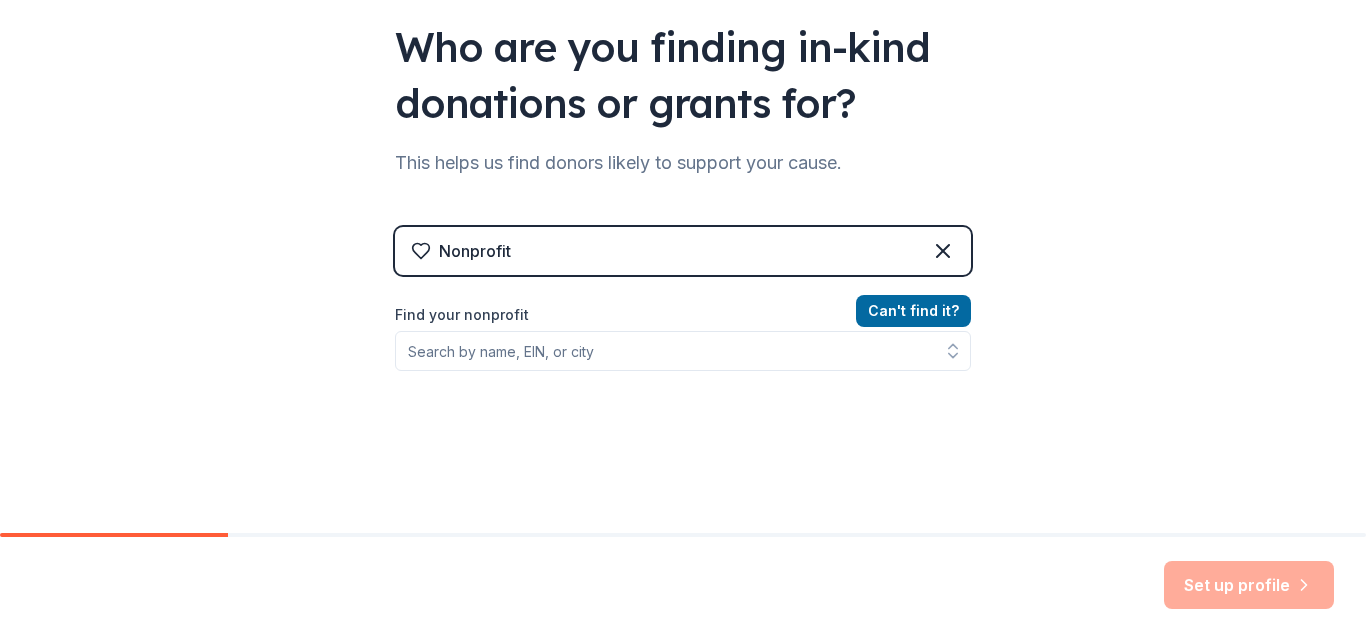 scroll, scrollTop: 191, scrollLeft: 0, axis: vertical 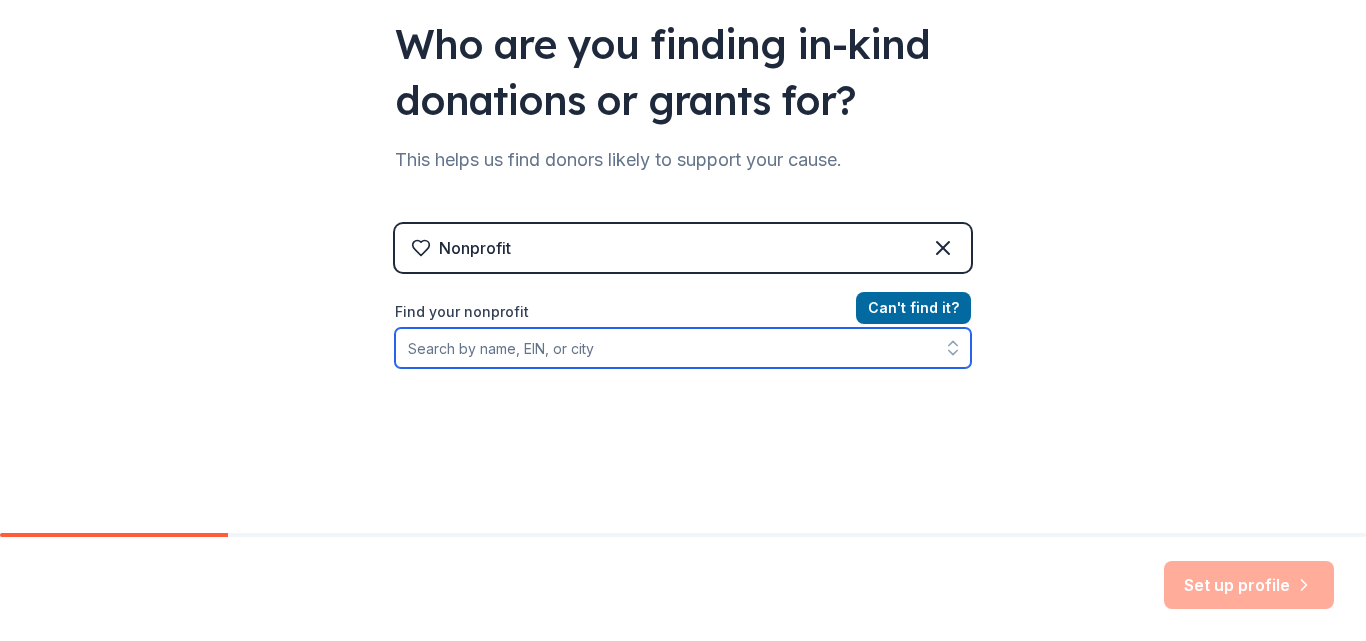 click on "Find your nonprofit" at bounding box center (683, 348) 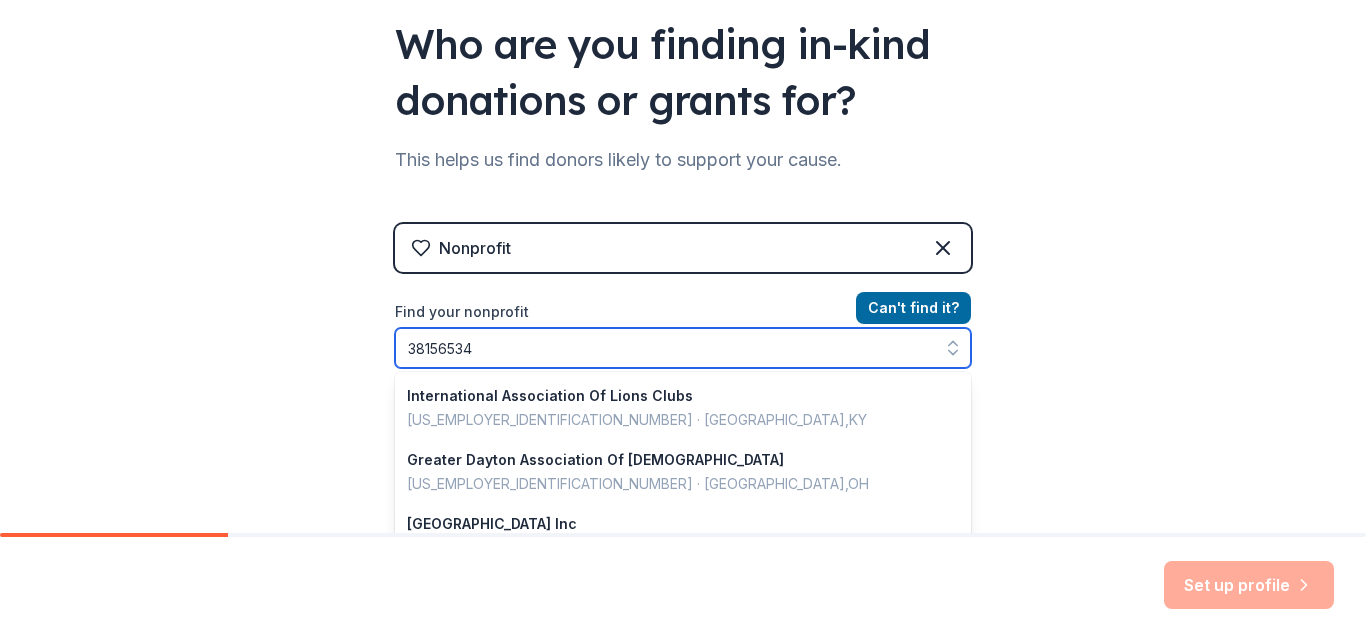 type on "381565344" 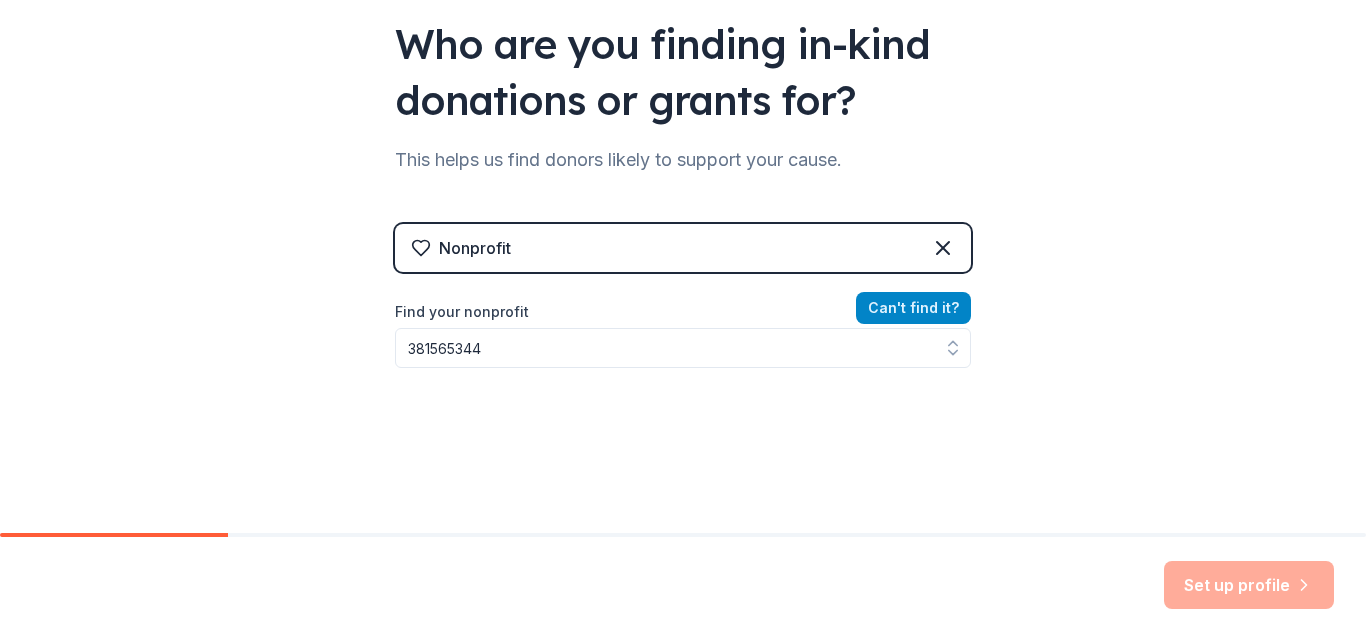 click on "Can ' t find it?" at bounding box center [913, 308] 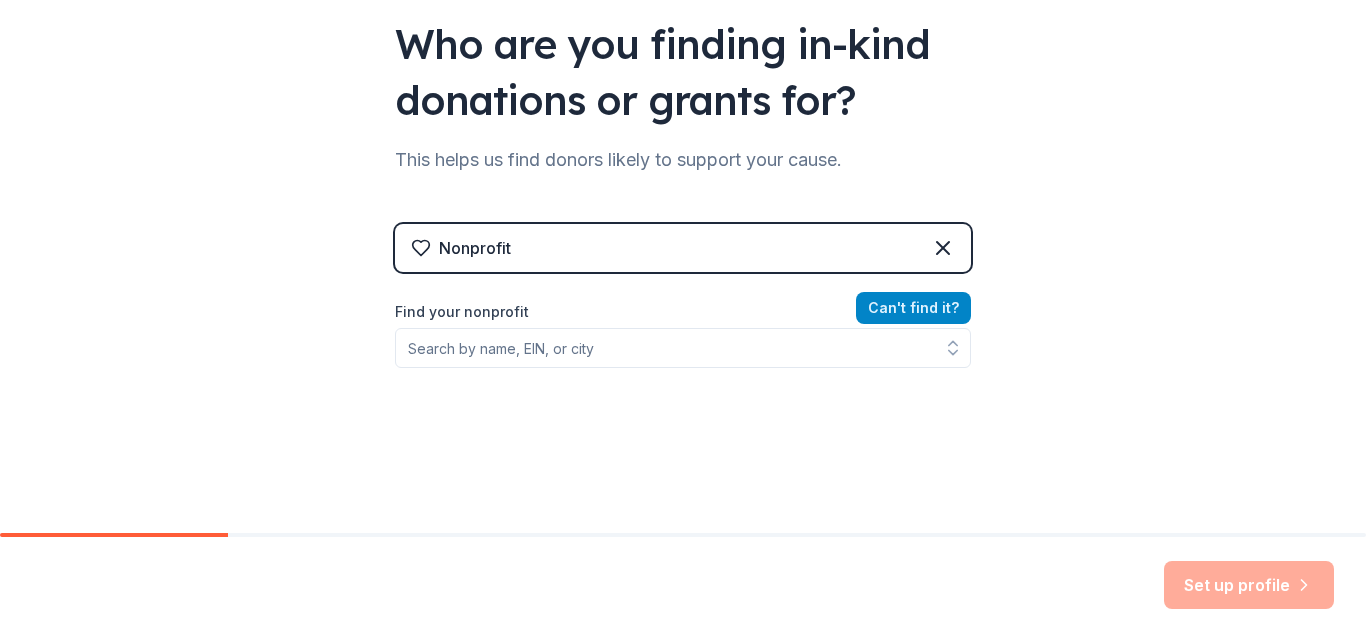 click on "Can ' t find it?" at bounding box center (913, 308) 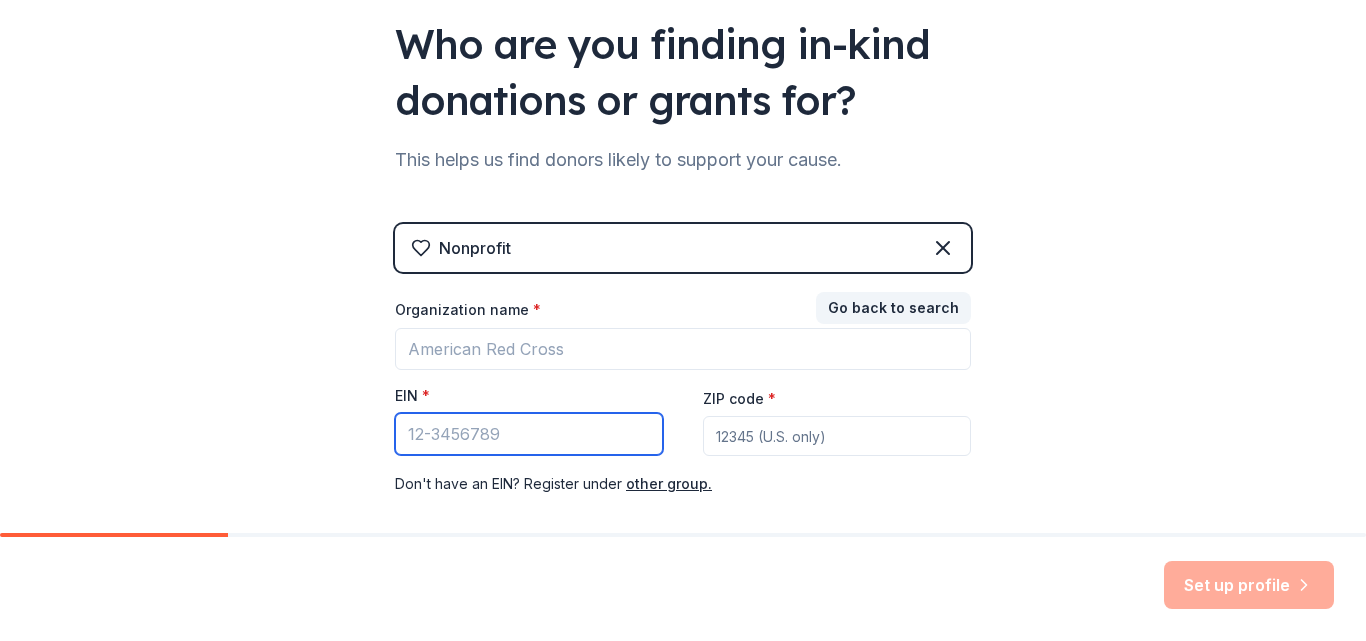 click on "EIN *" at bounding box center [529, 434] 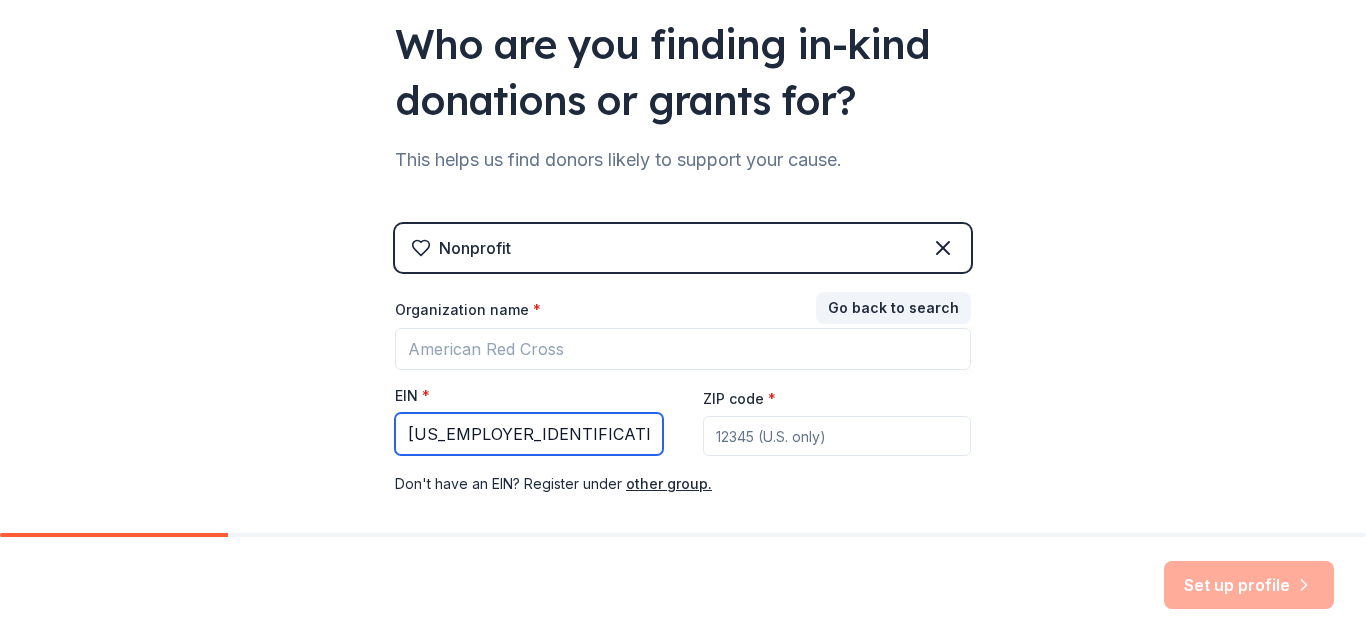type on "[US_EMPLOYER_IDENTIFICATION_NUMBER]" 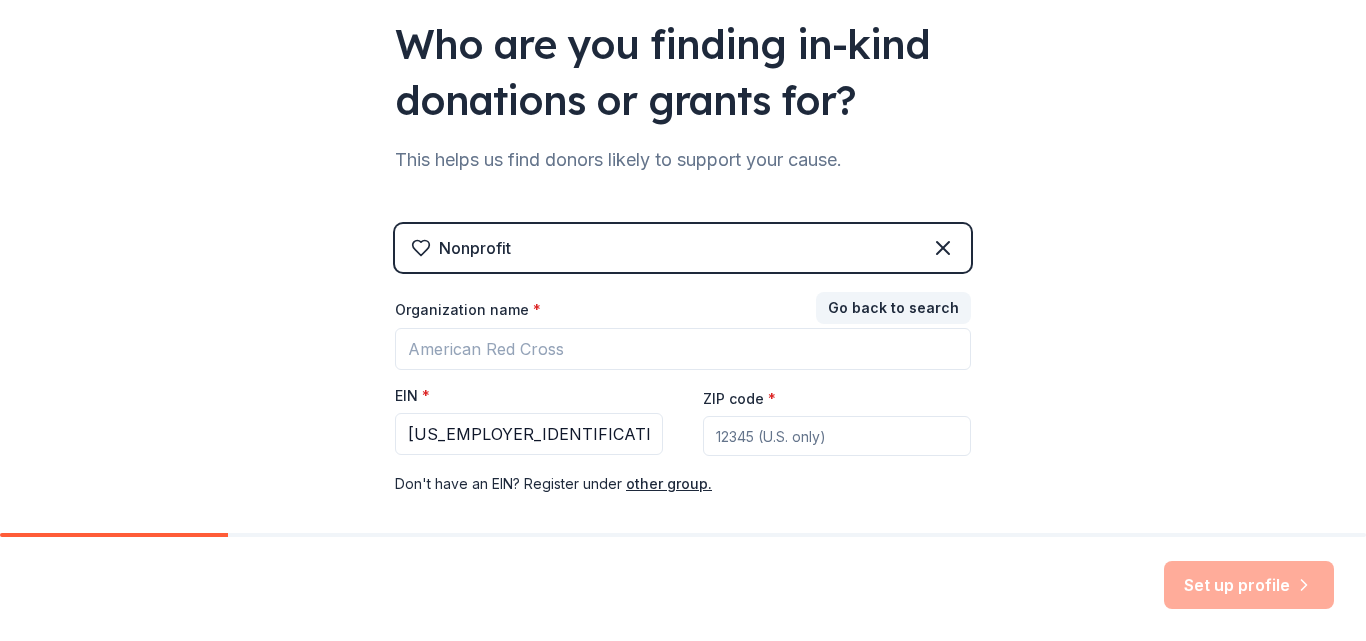 click on "ZIP code *" at bounding box center [837, 436] 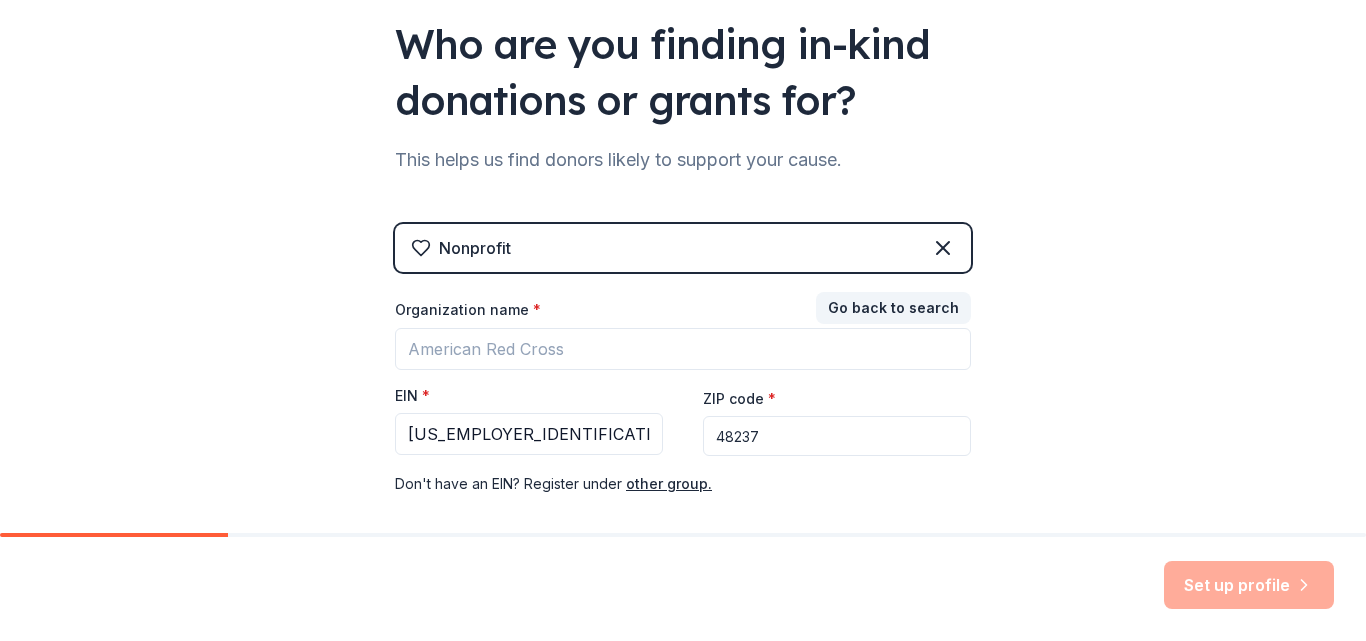 type on "48237" 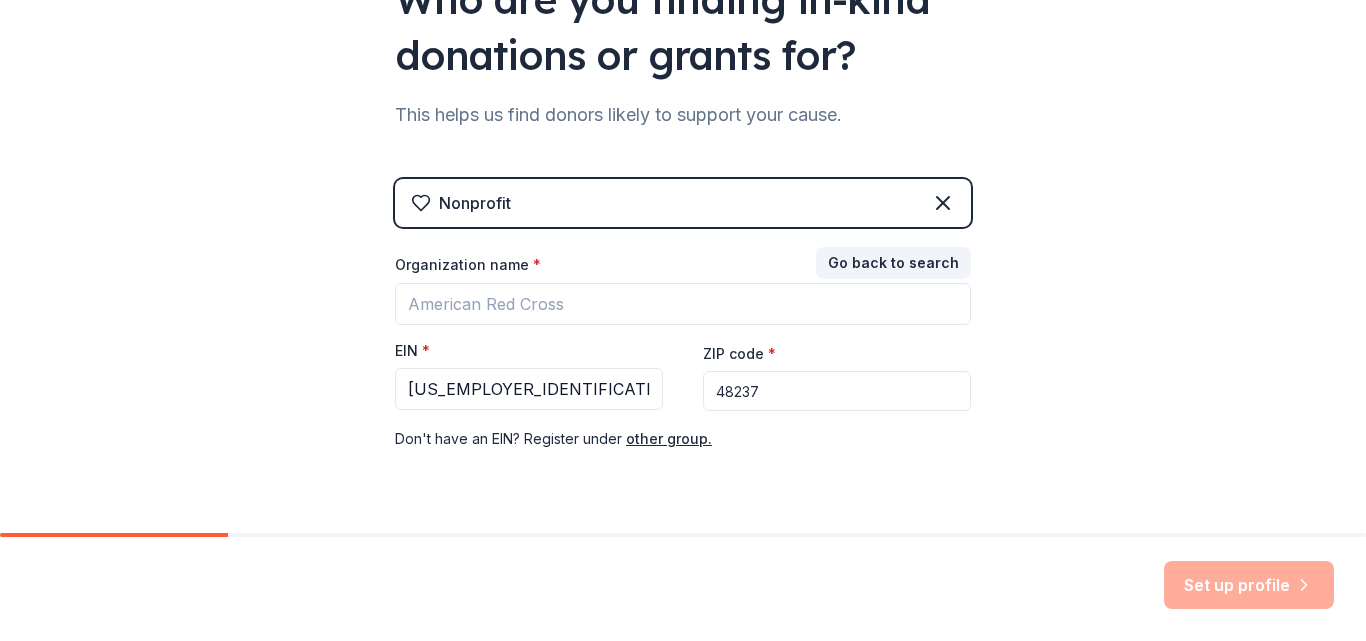 scroll, scrollTop: 290, scrollLeft: 0, axis: vertical 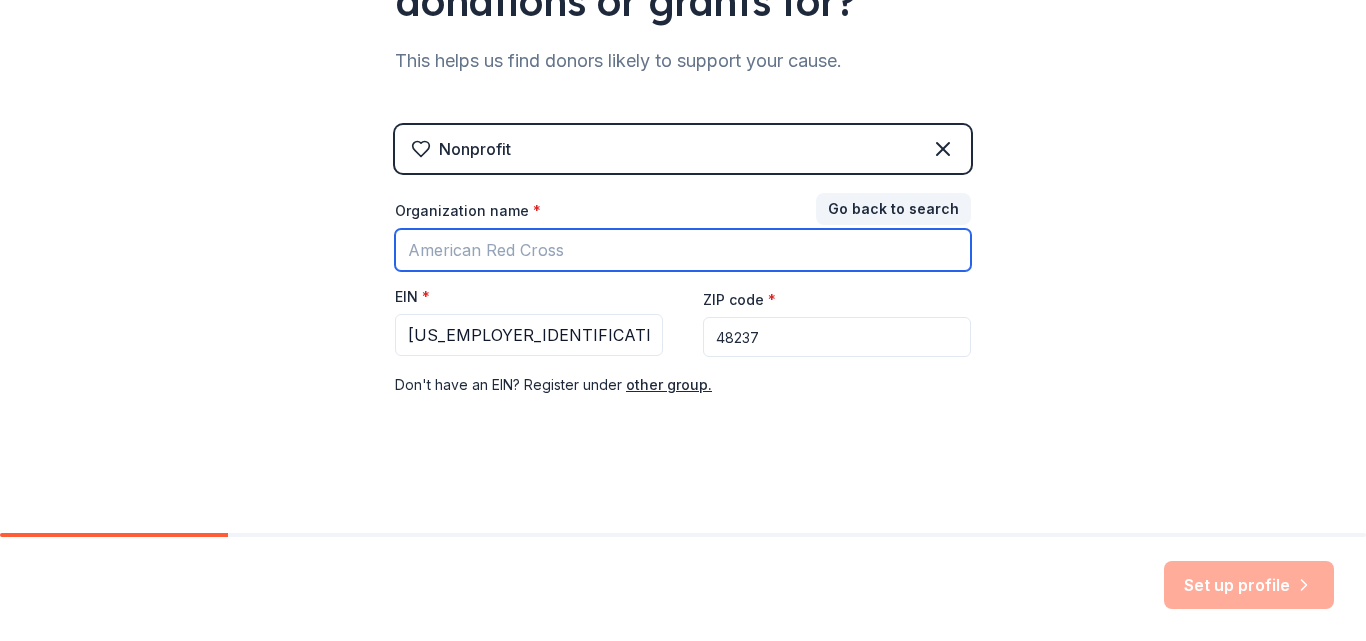 click on "Organization name *" at bounding box center [683, 250] 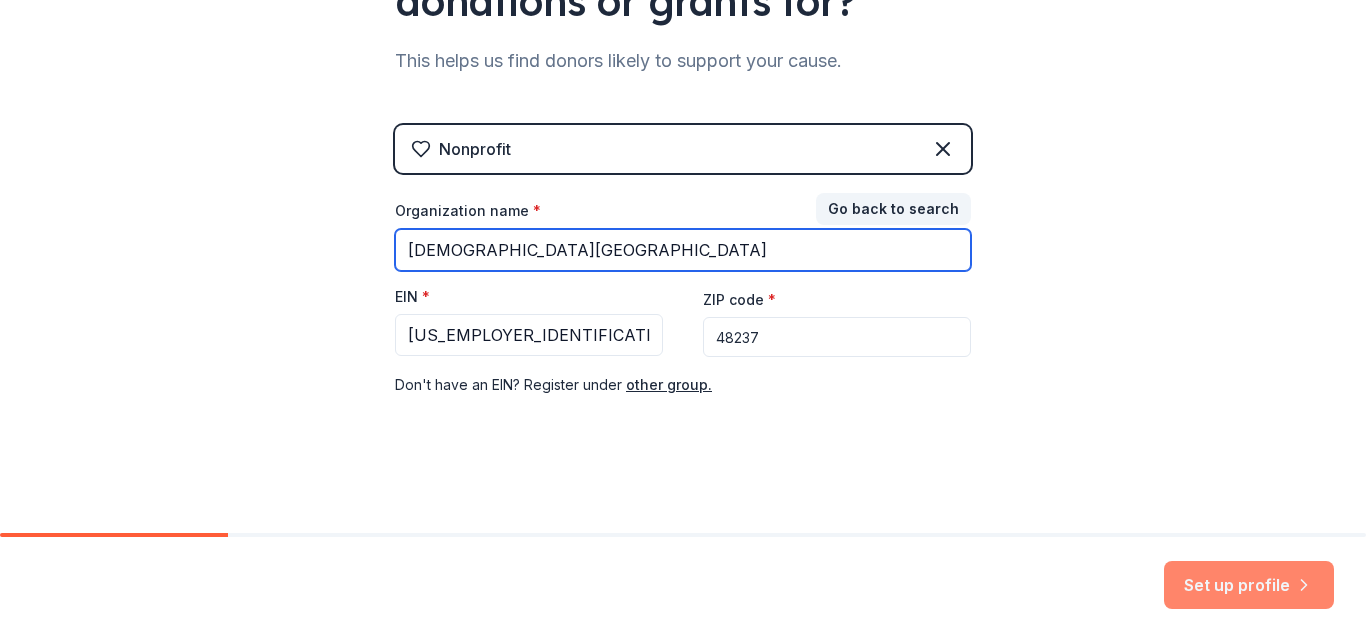 type on "[DEMOGRAPHIC_DATA][GEOGRAPHIC_DATA]" 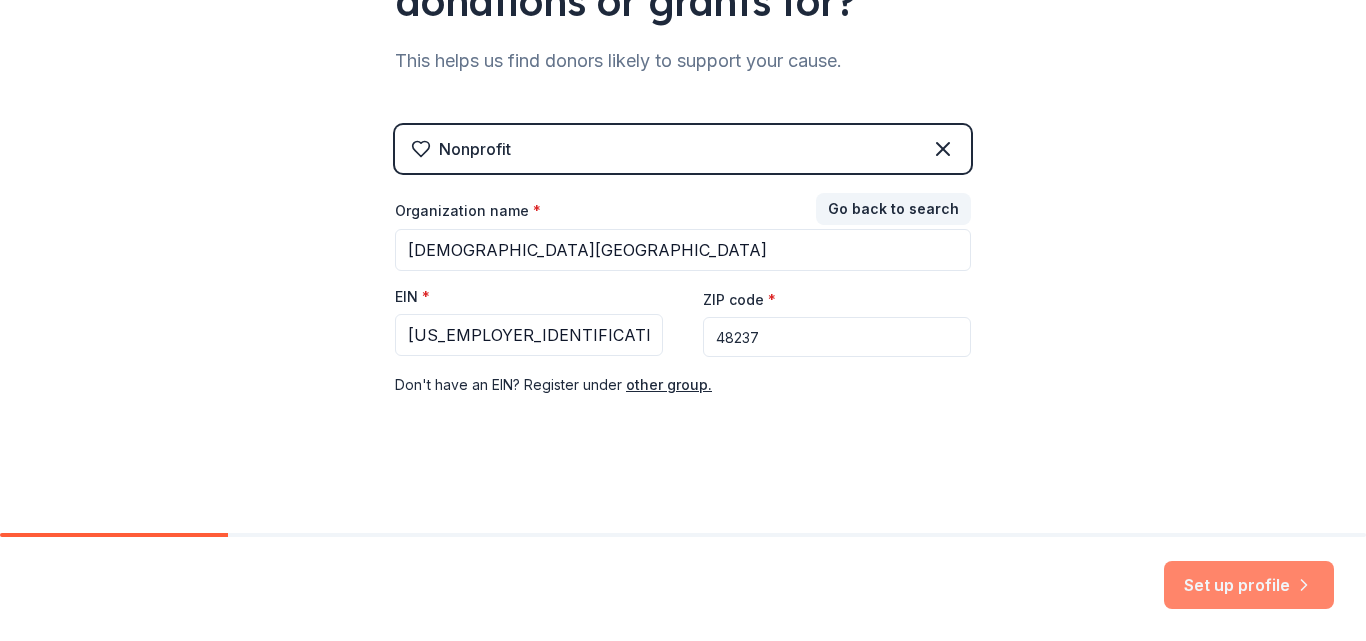 click on "Set up profile" at bounding box center [1249, 585] 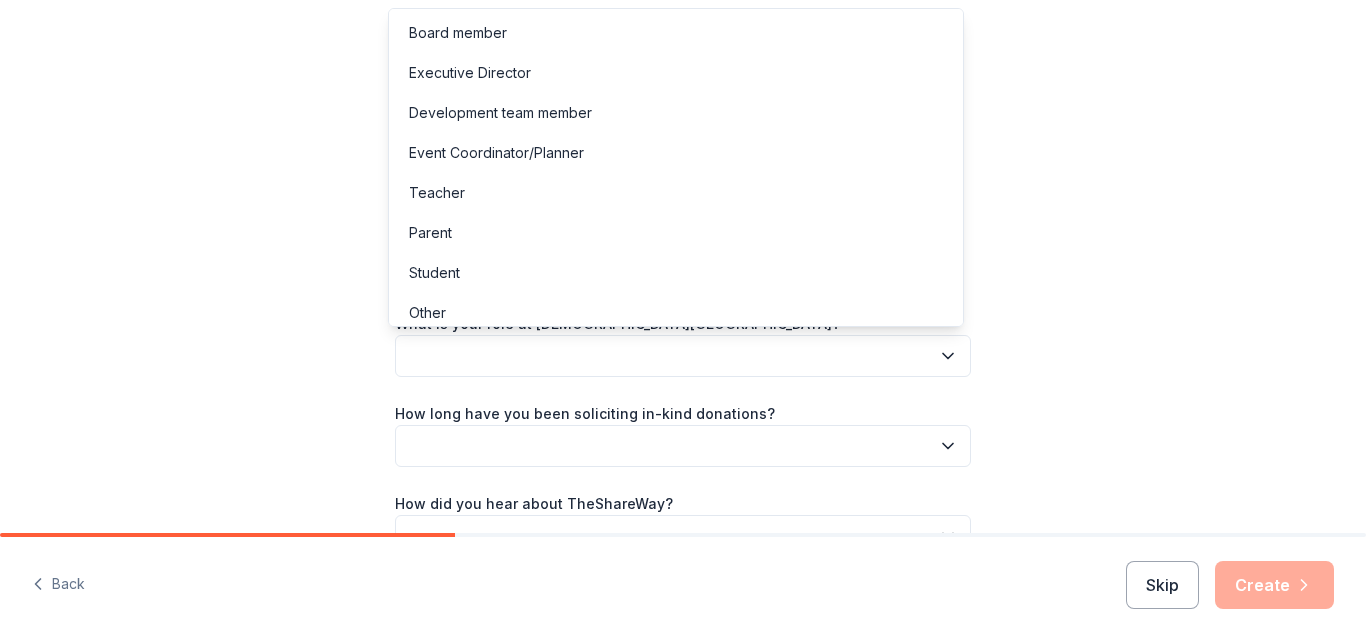 click 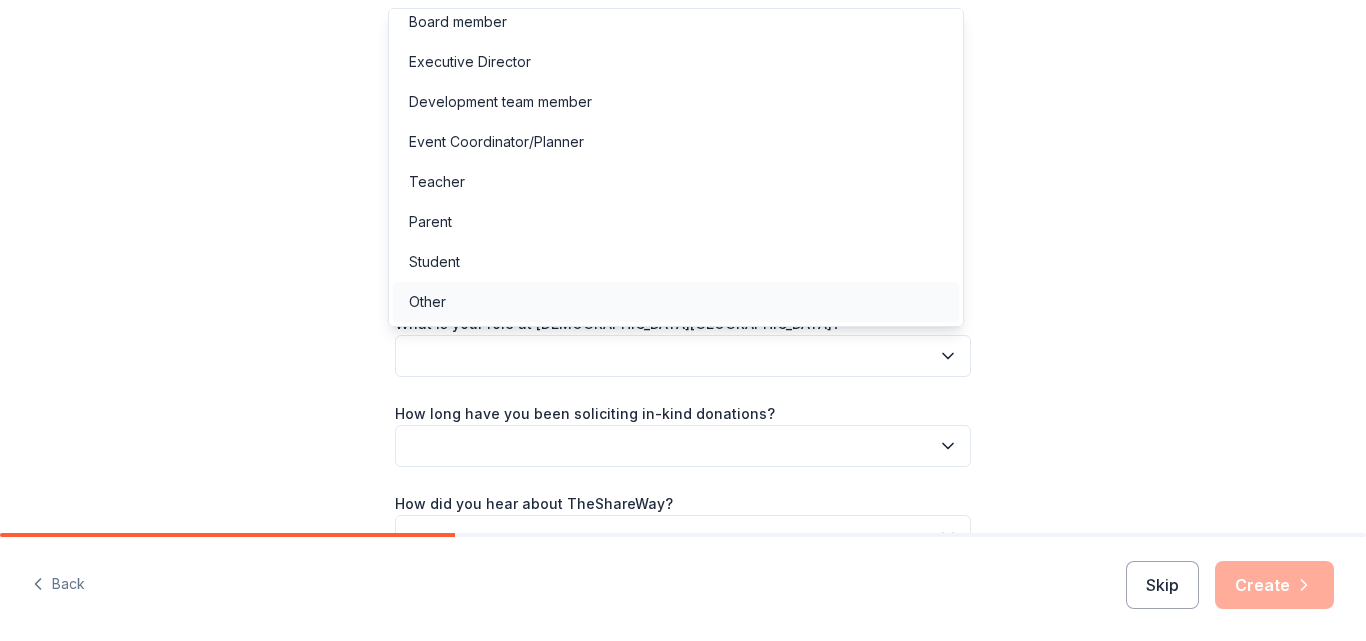 click on "Other" at bounding box center [427, 302] 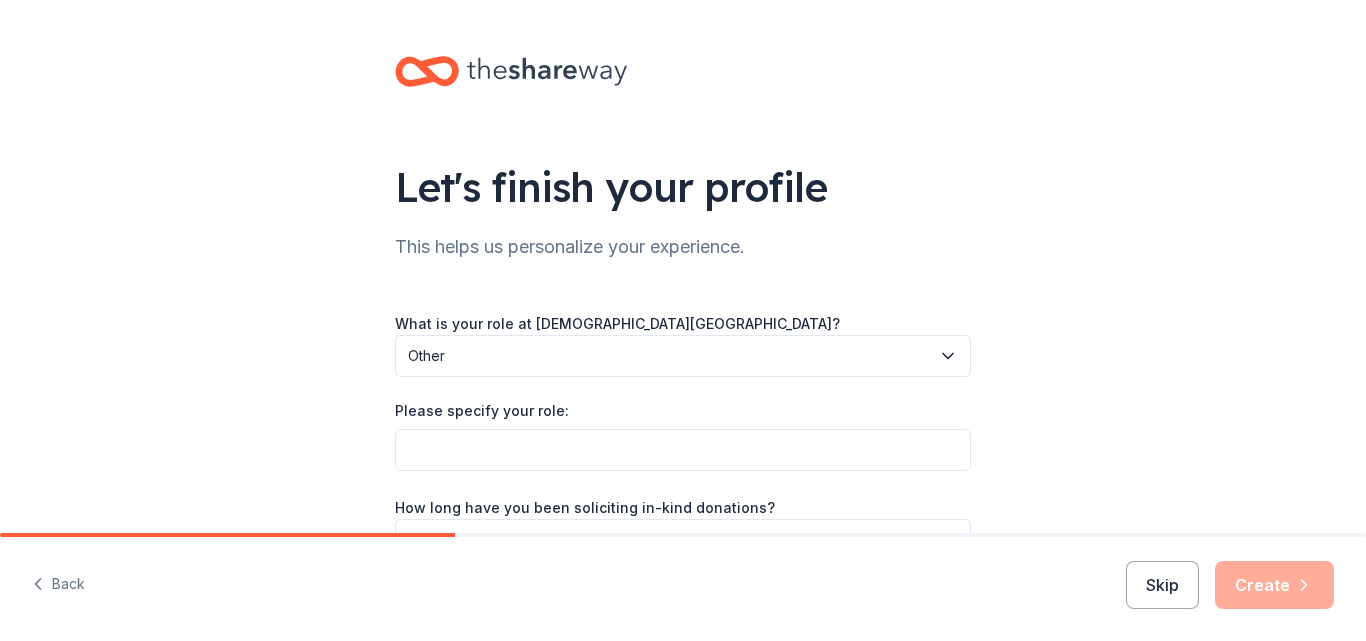 click on "Please specify your role:" at bounding box center [482, 411] 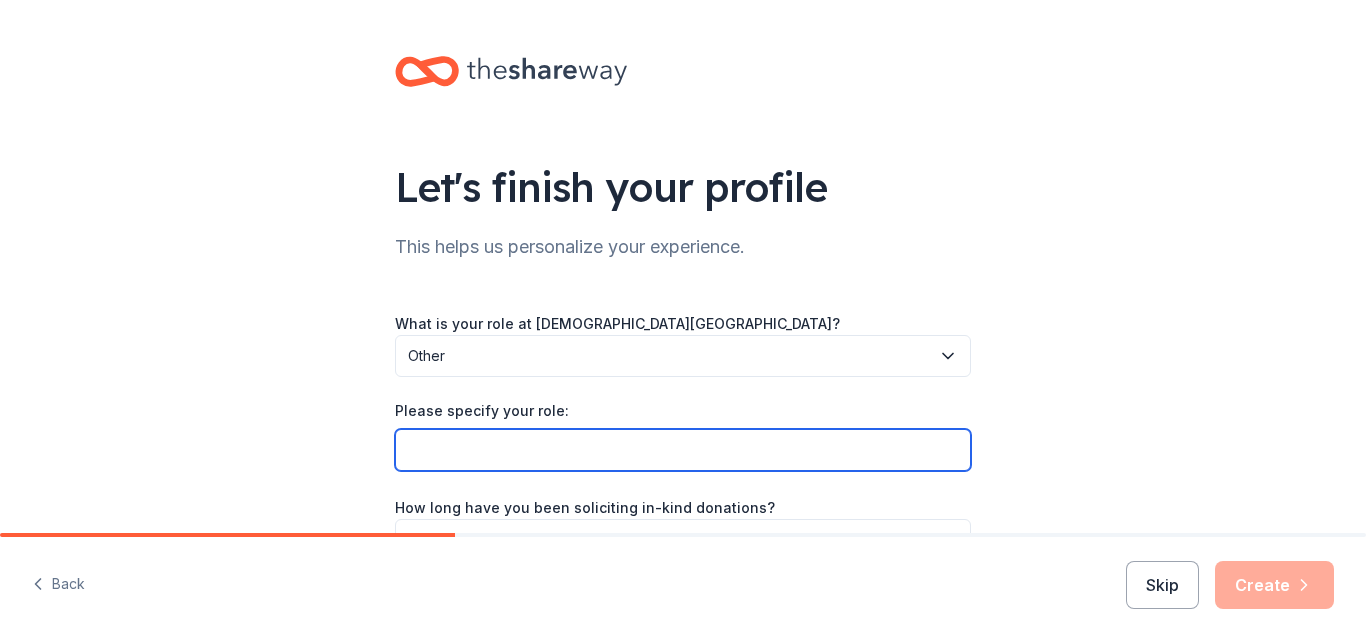 click on "Please specify your role:" at bounding box center [683, 450] 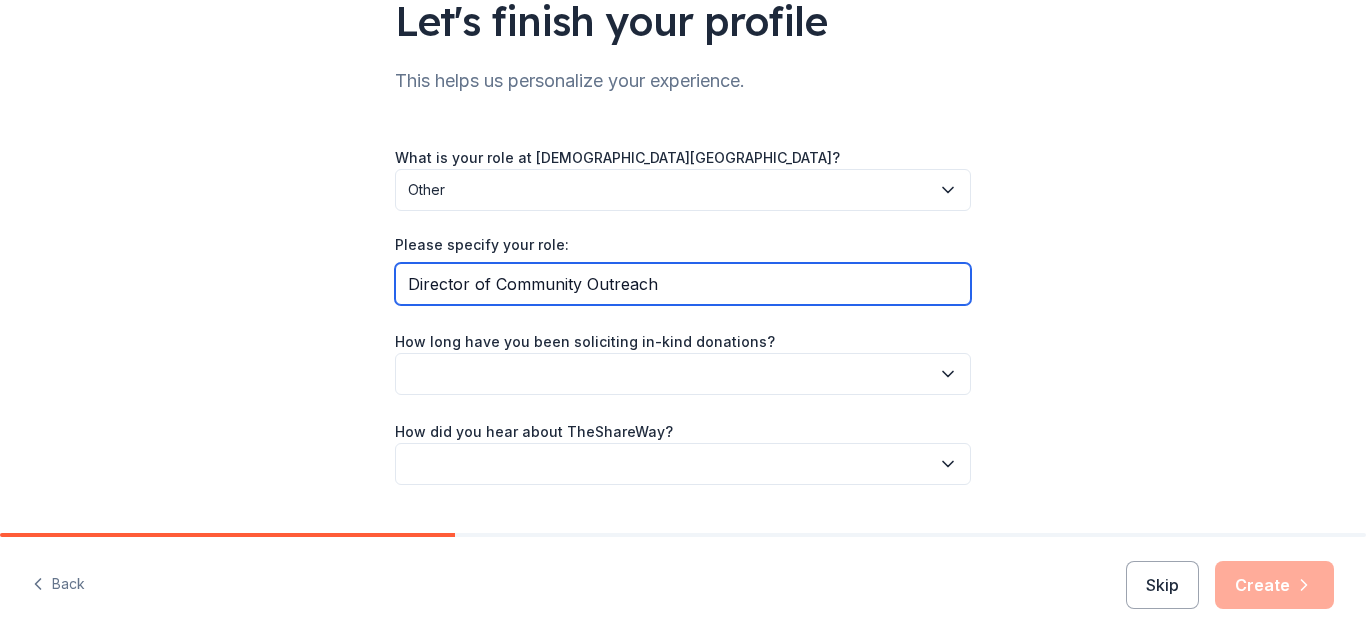 scroll, scrollTop: 214, scrollLeft: 0, axis: vertical 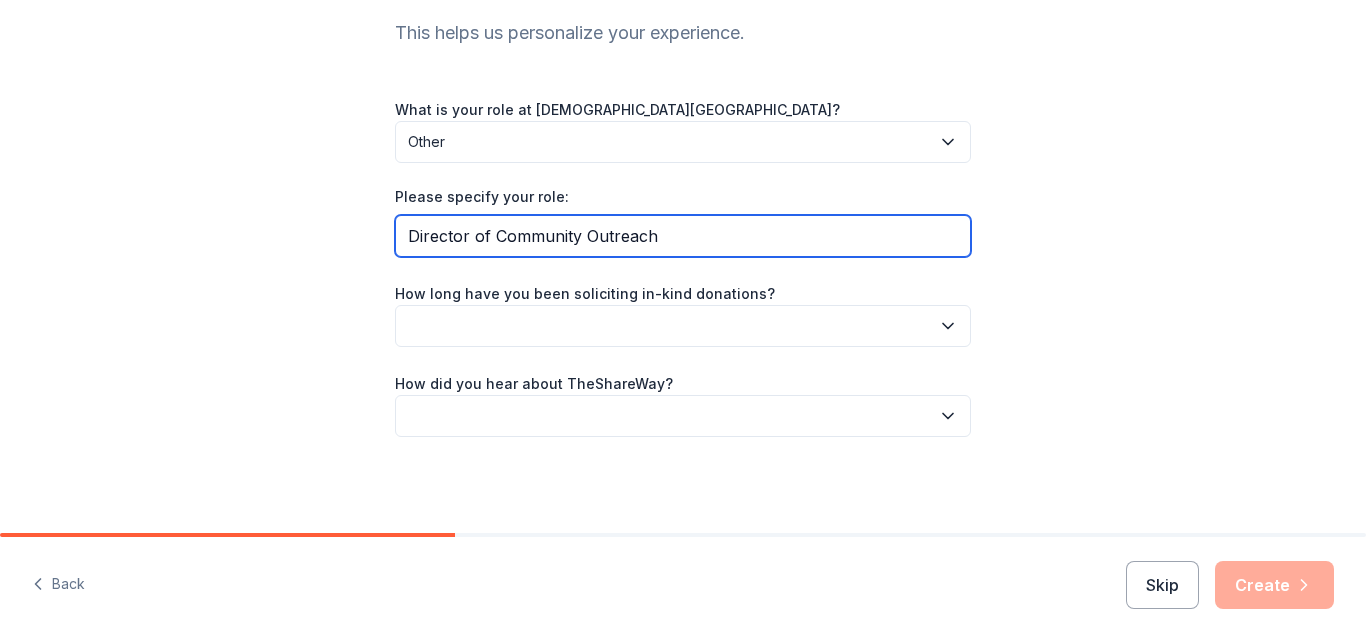 type on "Director of Community Outreach" 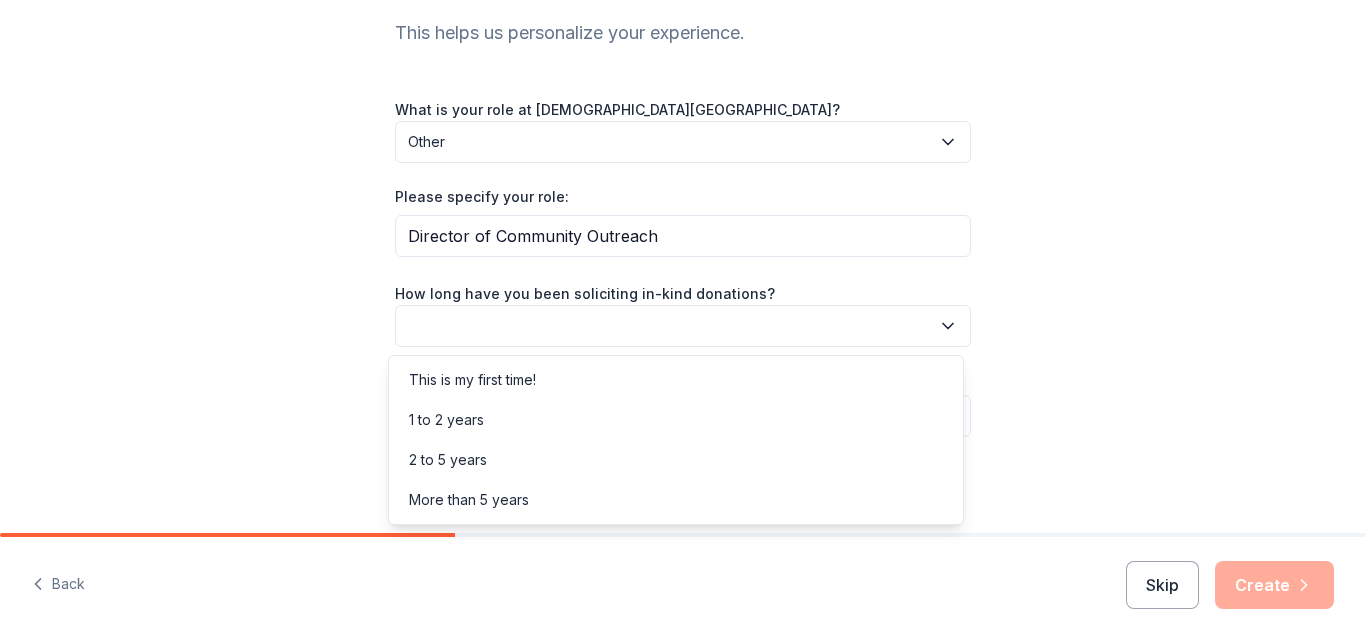 click 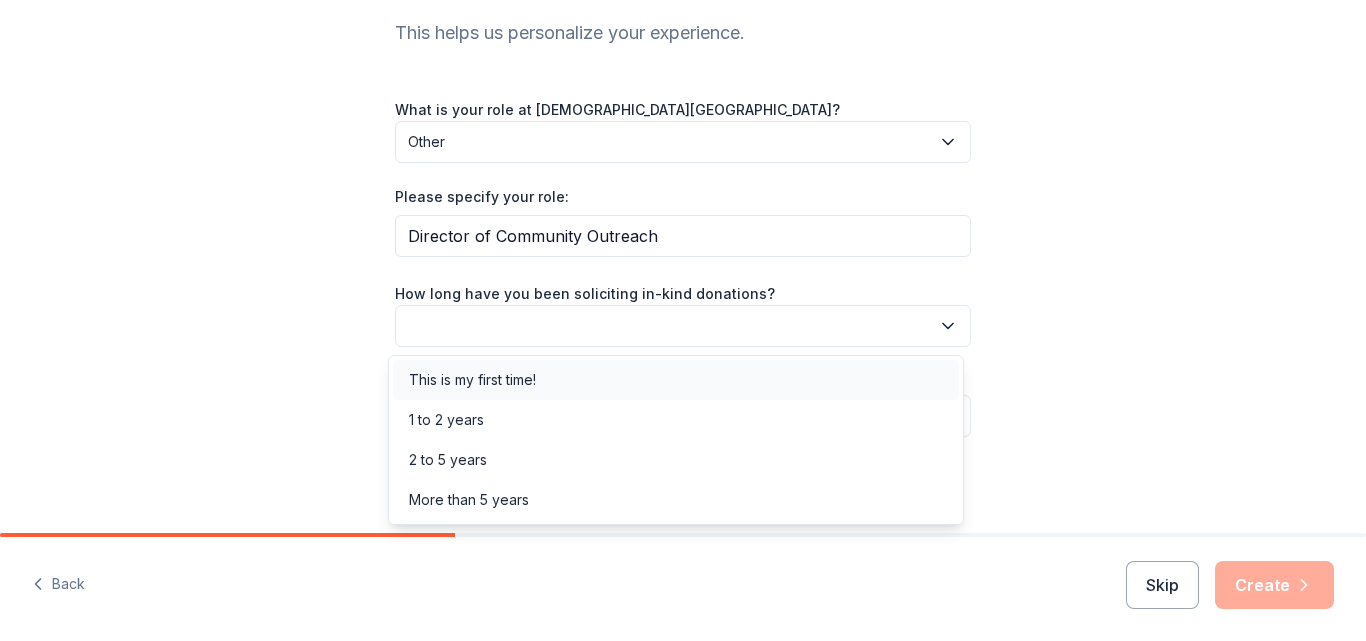 click on "This is my first time!" at bounding box center [472, 380] 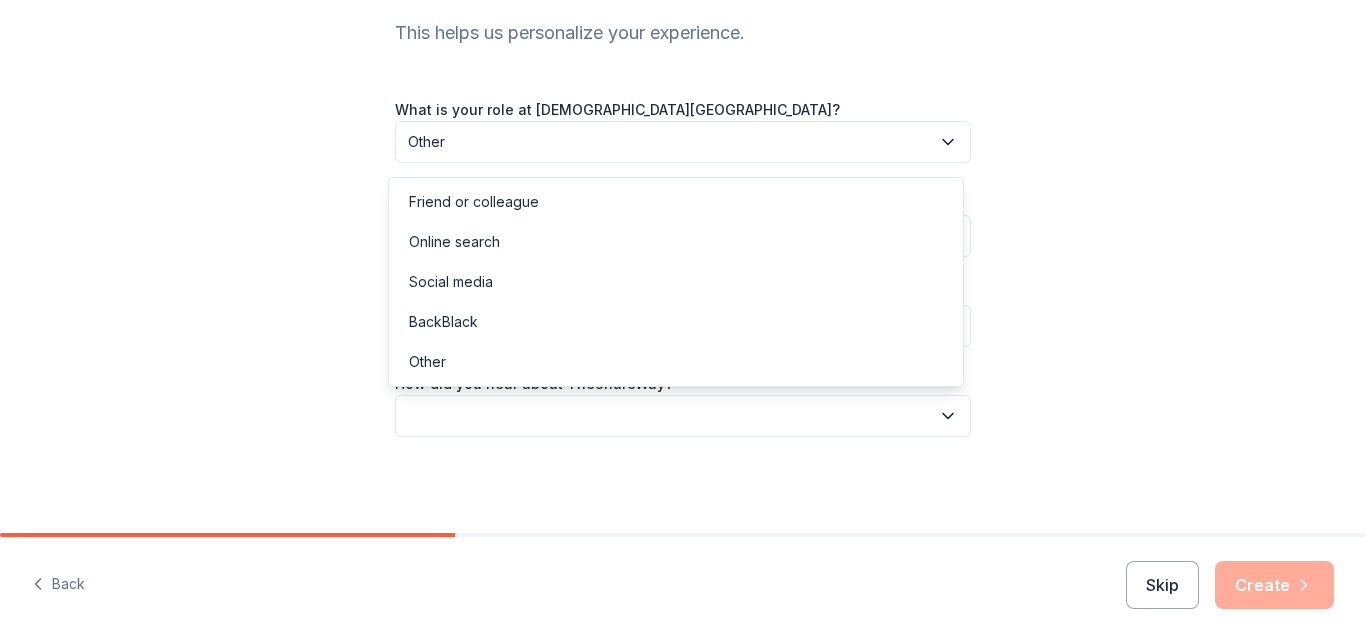 click 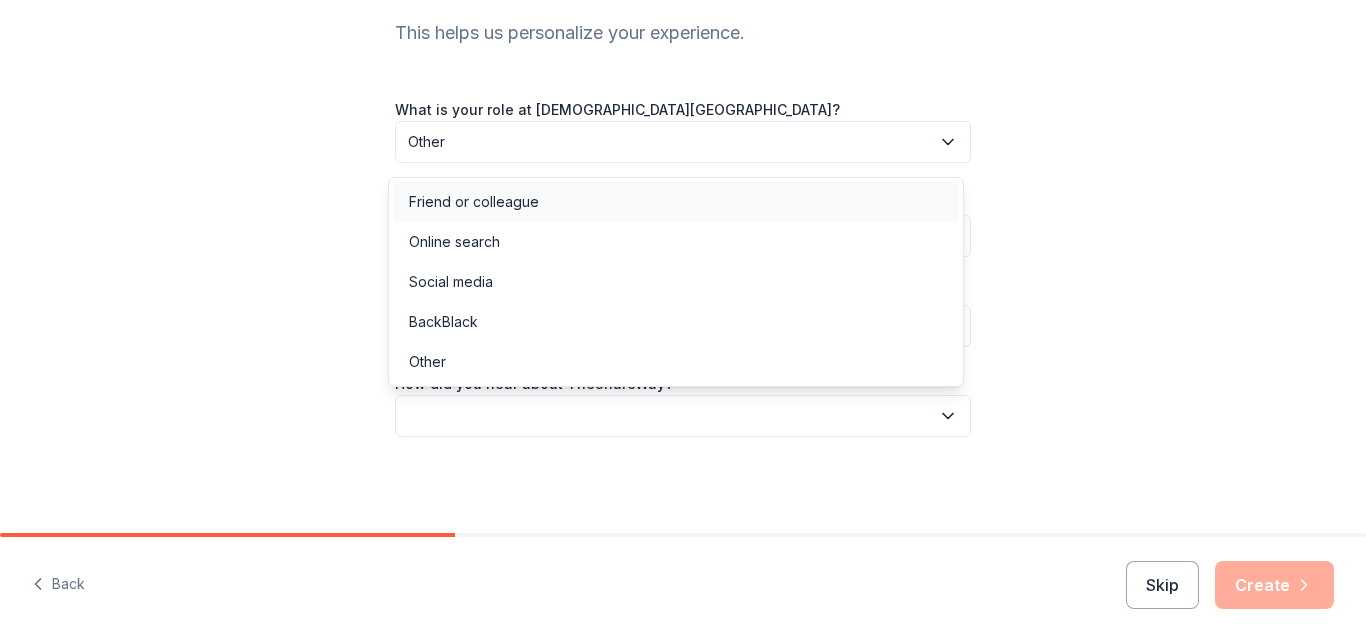 click on "Friend or colleague" at bounding box center [474, 202] 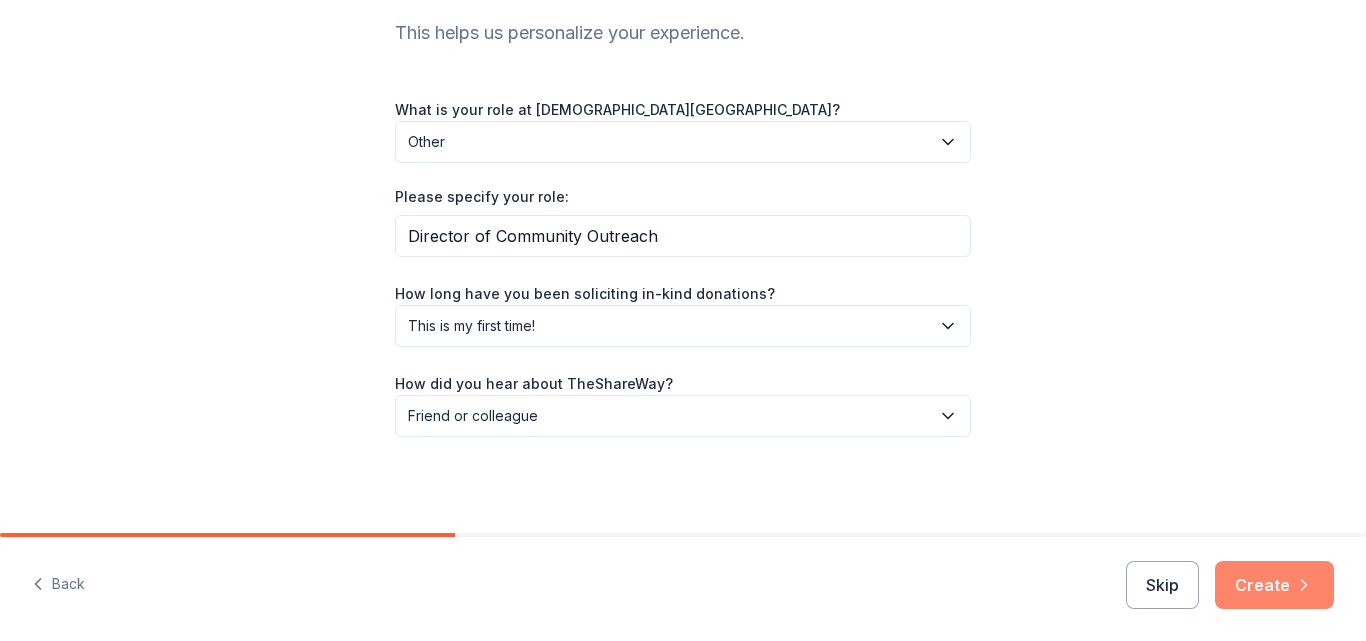 click on "Create" at bounding box center [1274, 585] 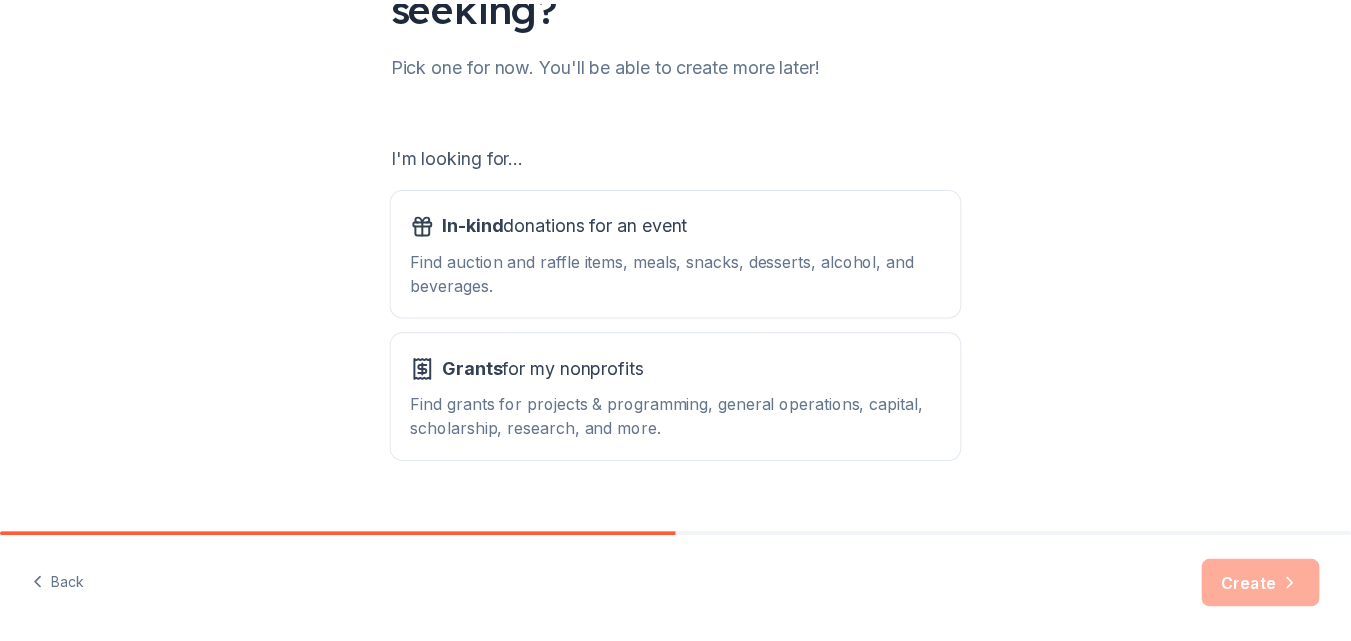 scroll, scrollTop: 243, scrollLeft: 0, axis: vertical 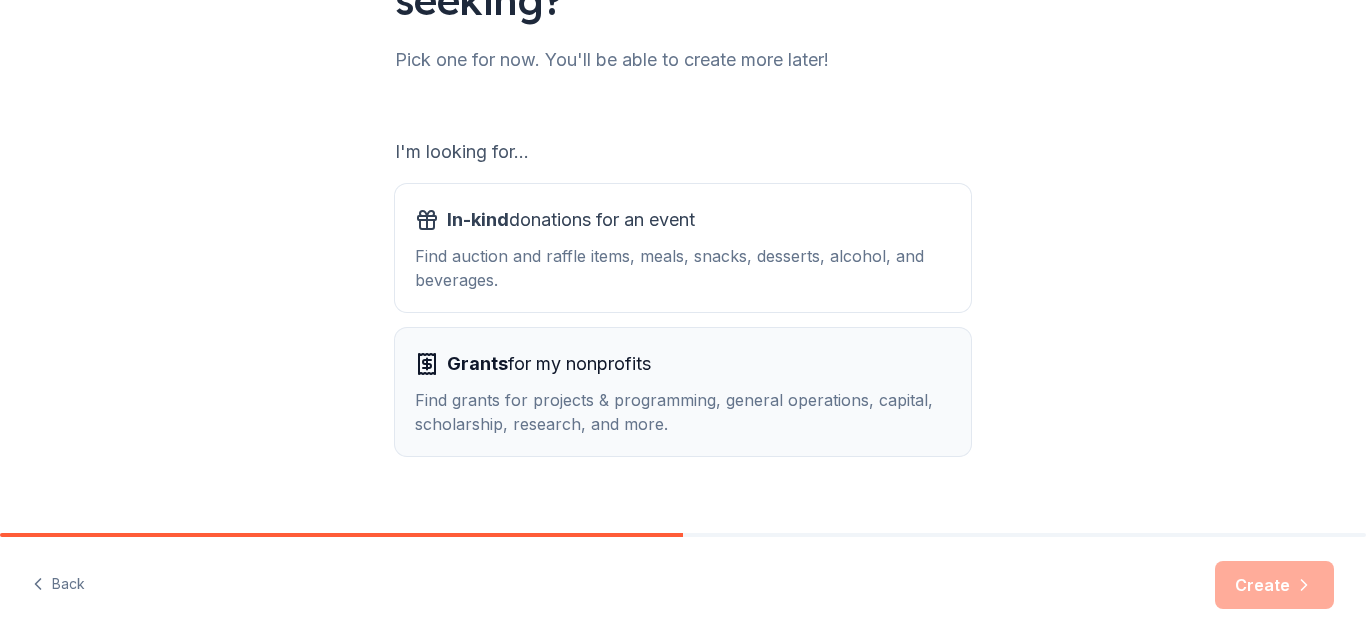 click on "Grants  for my nonprofits" at bounding box center (549, 364) 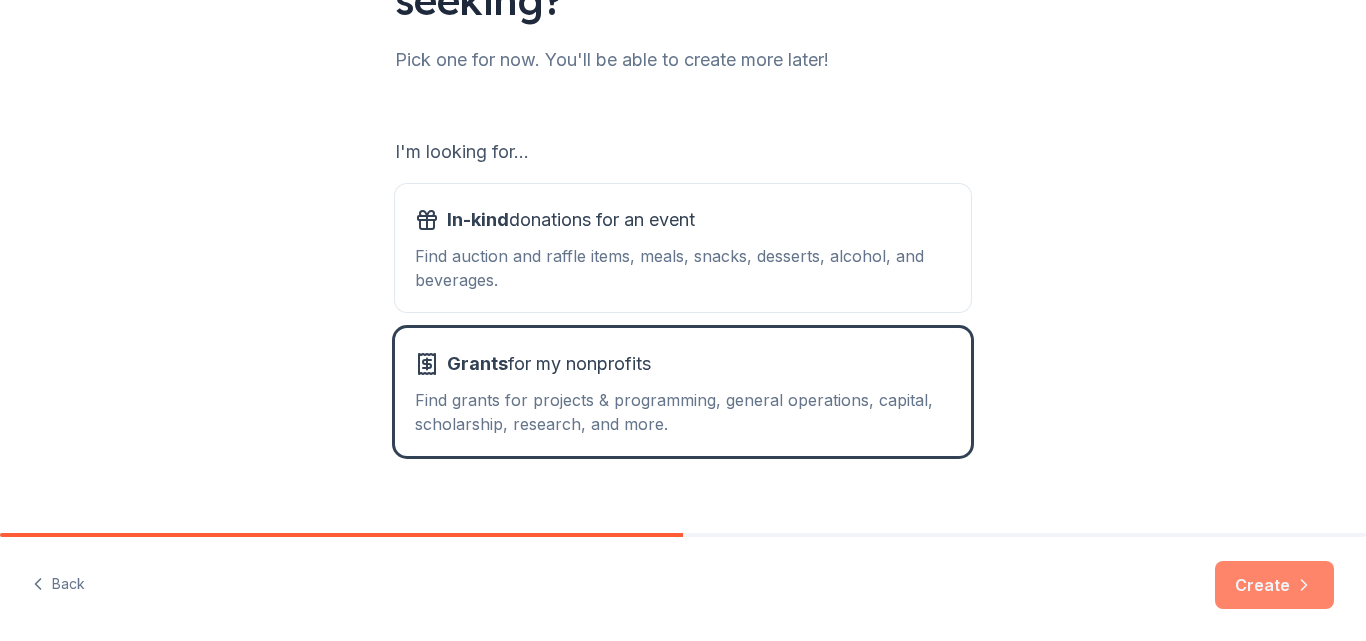click on "Create" at bounding box center (1274, 585) 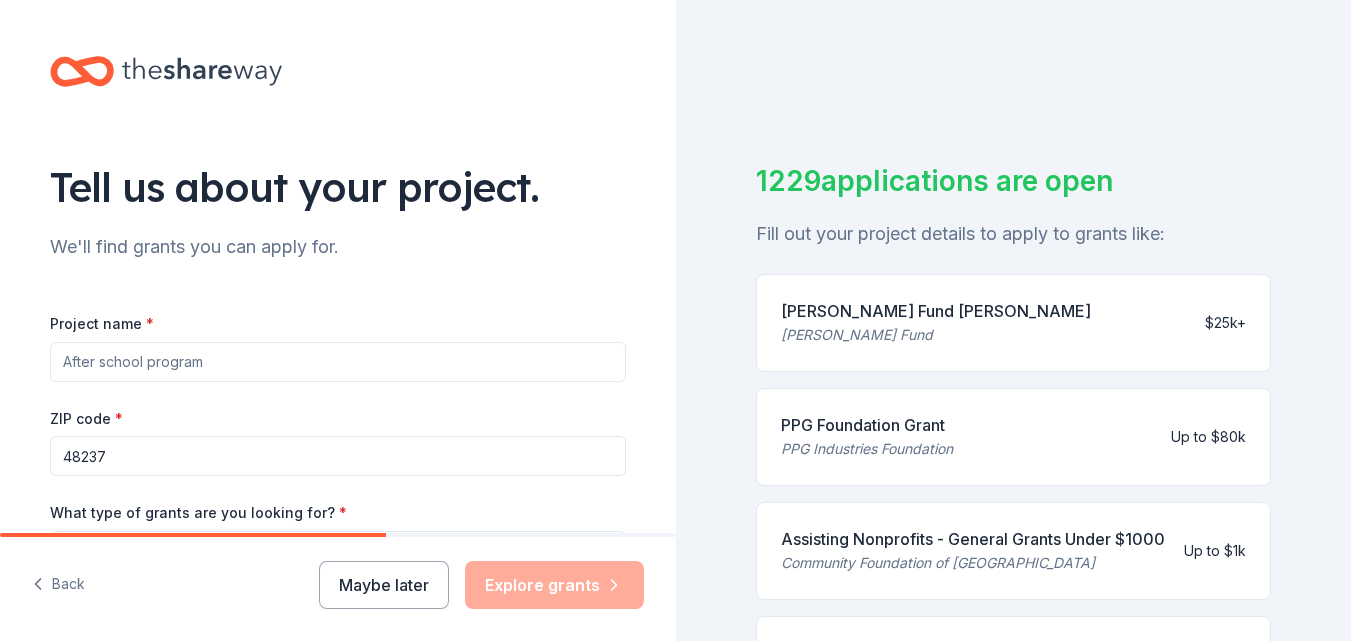 click on "Project name *" at bounding box center (338, 362) 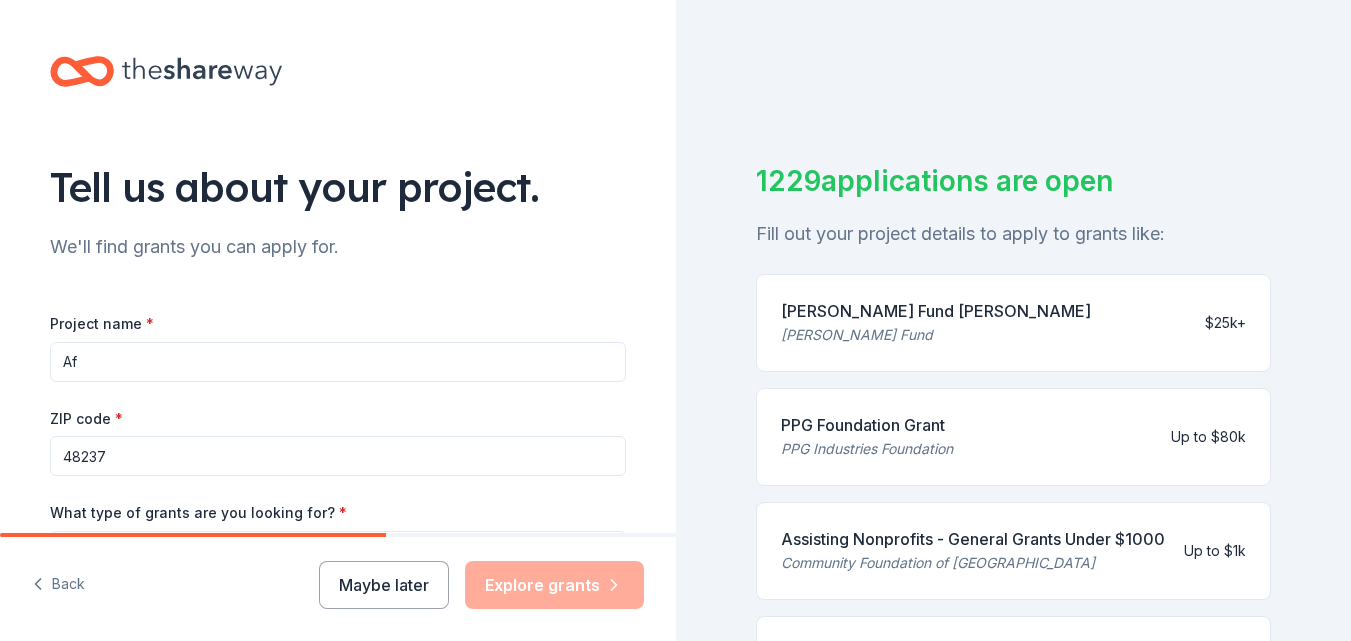type on "A" 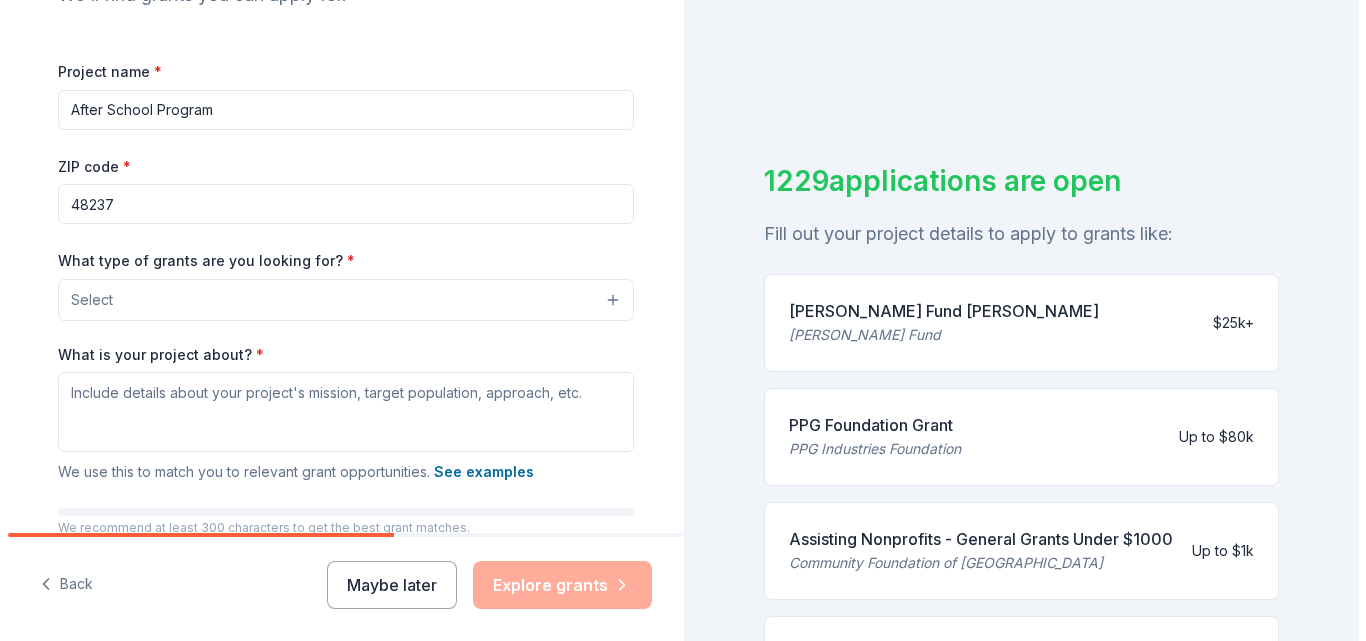 scroll, scrollTop: 255, scrollLeft: 0, axis: vertical 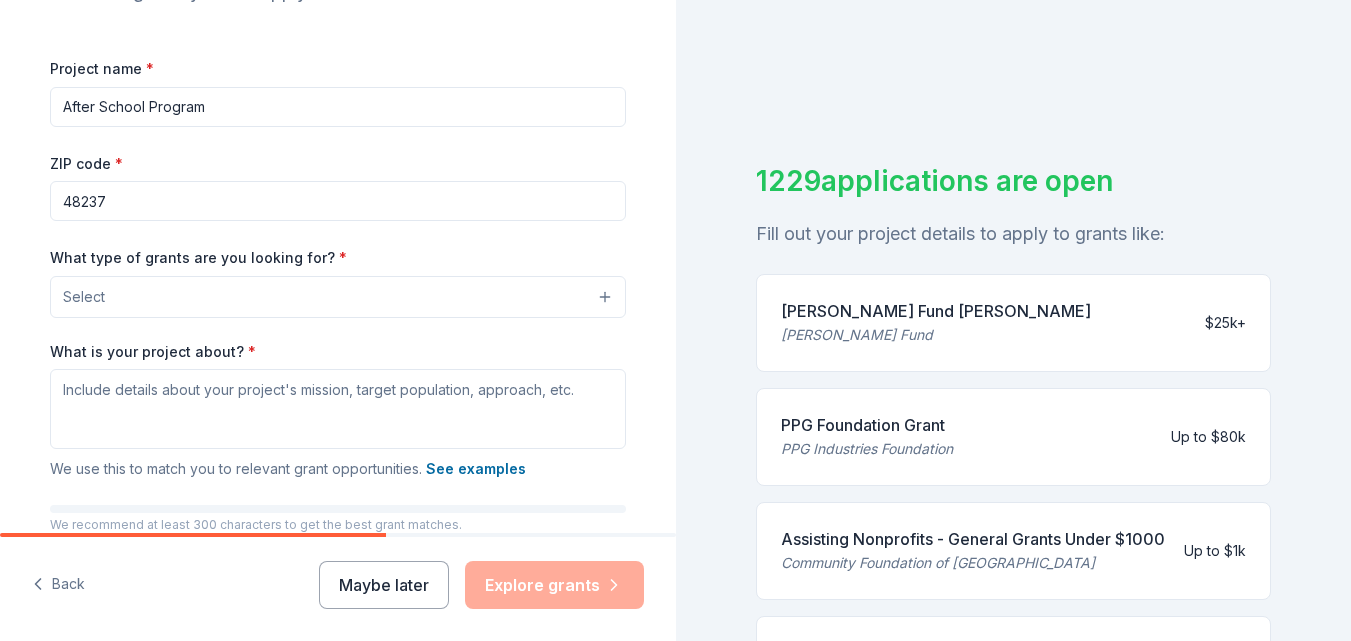 type on "After School Program" 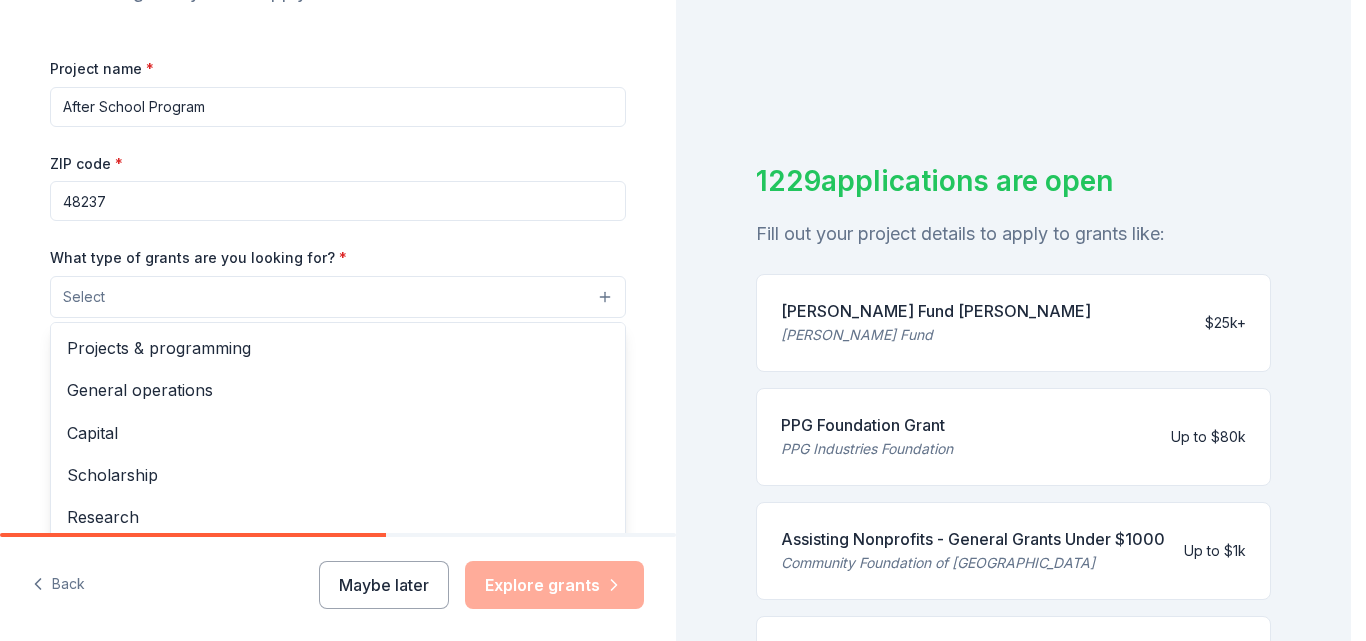 click on "Select" at bounding box center (84, 297) 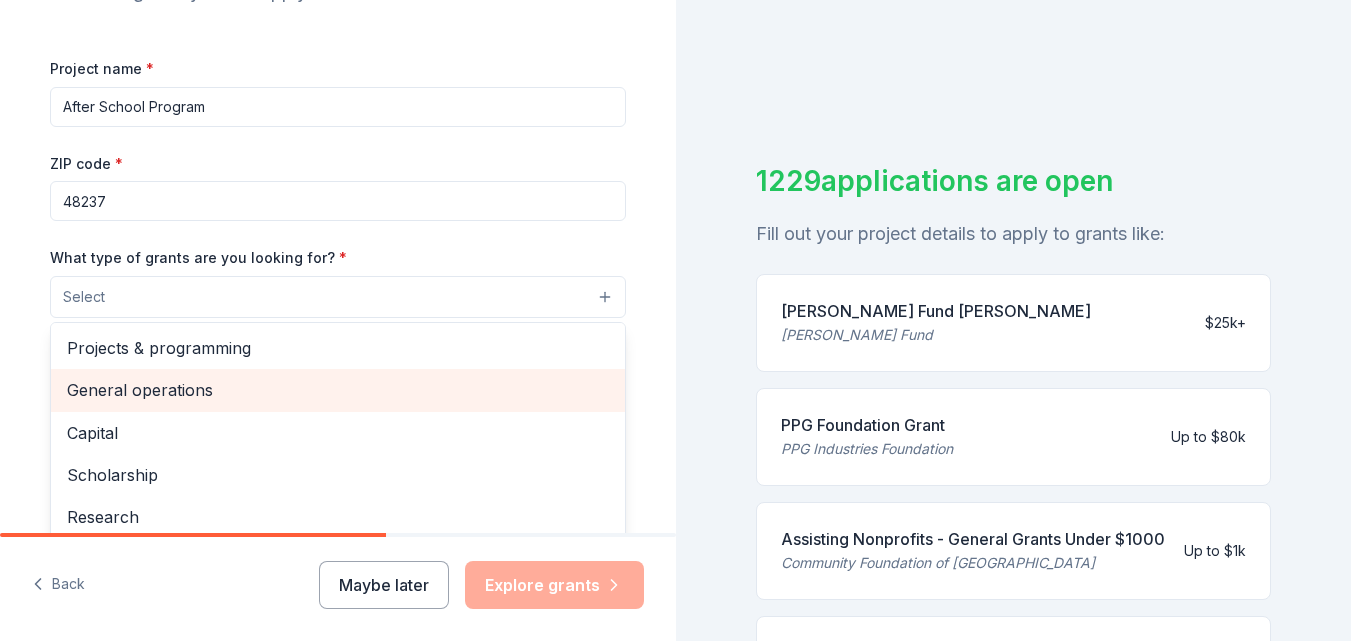 click on "General operations" at bounding box center [338, 390] 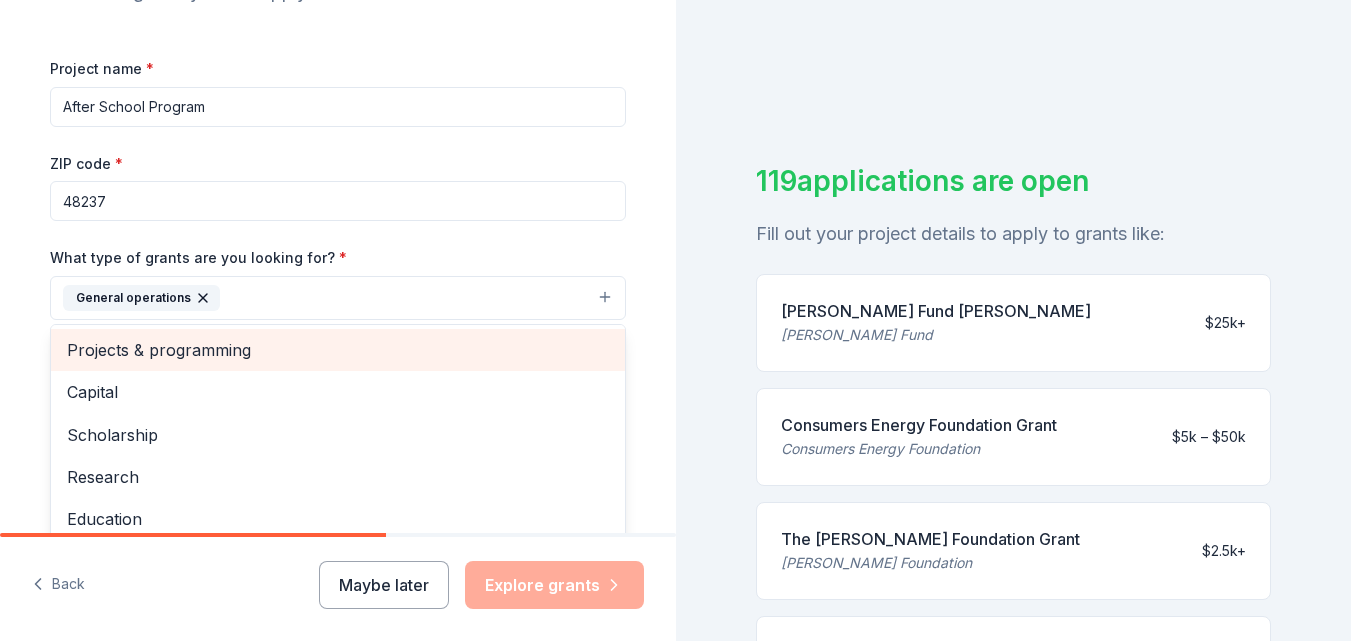 click on "Projects & programming" at bounding box center (338, 350) 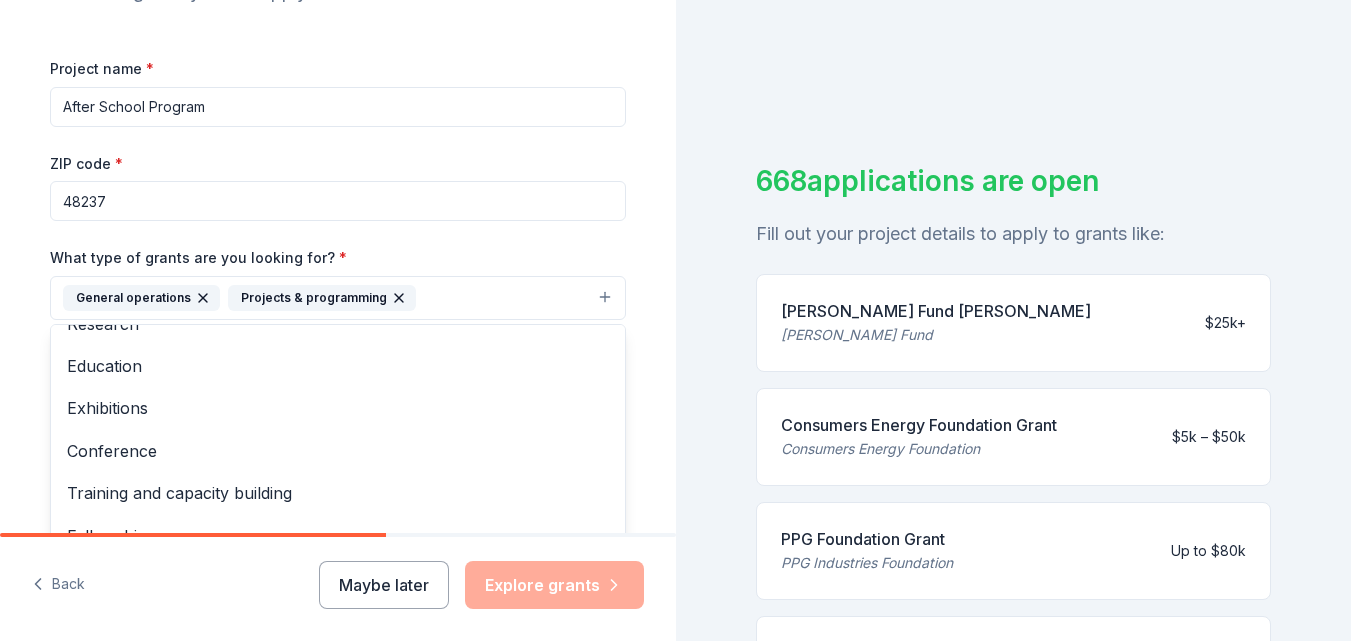 scroll, scrollTop: 151, scrollLeft: 0, axis: vertical 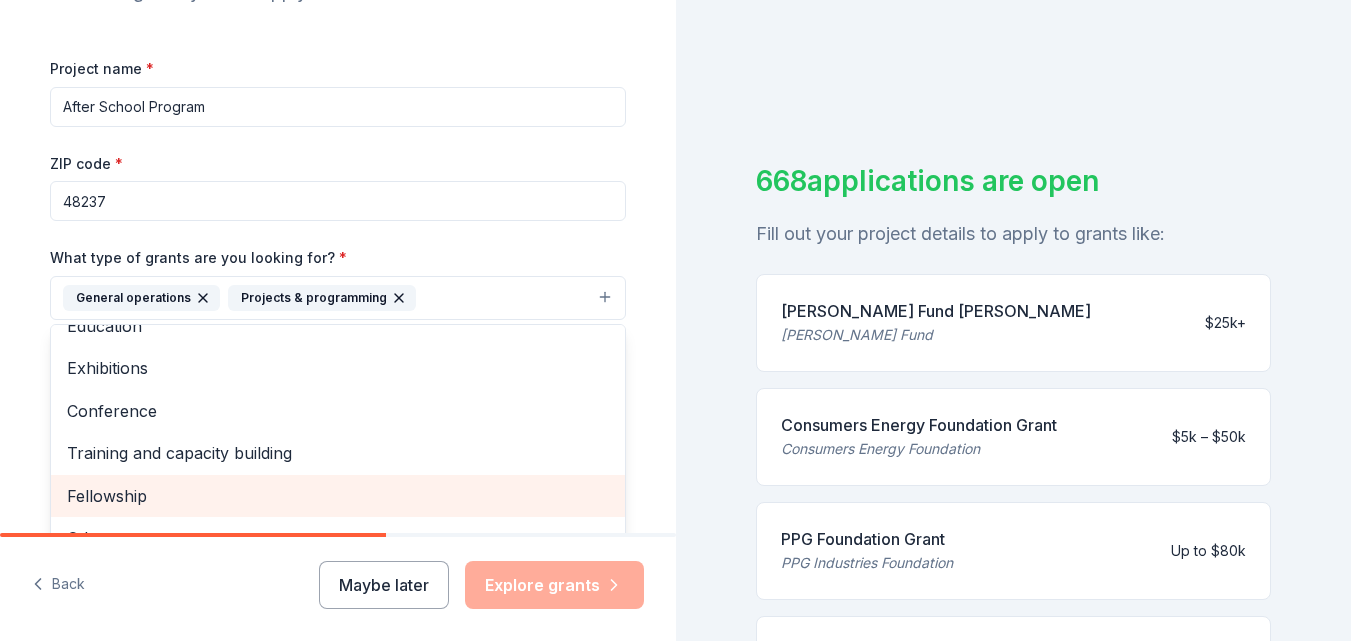click on "Fellowship" at bounding box center (338, 496) 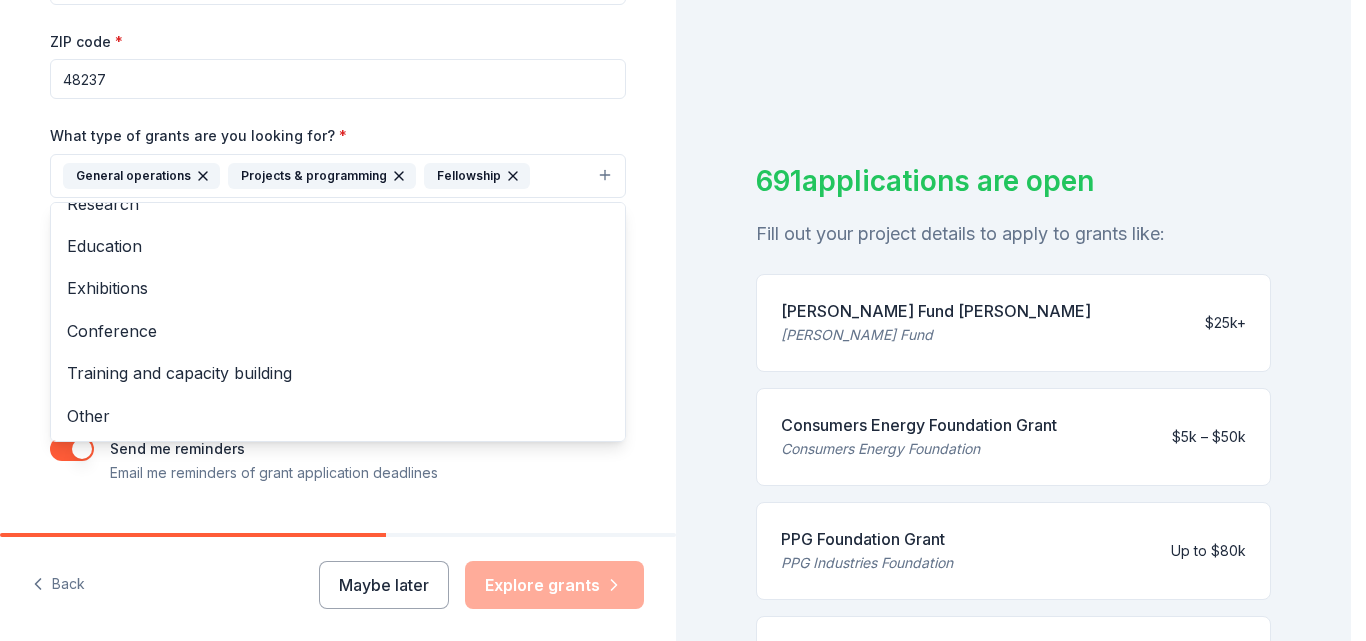 scroll, scrollTop: 375, scrollLeft: 0, axis: vertical 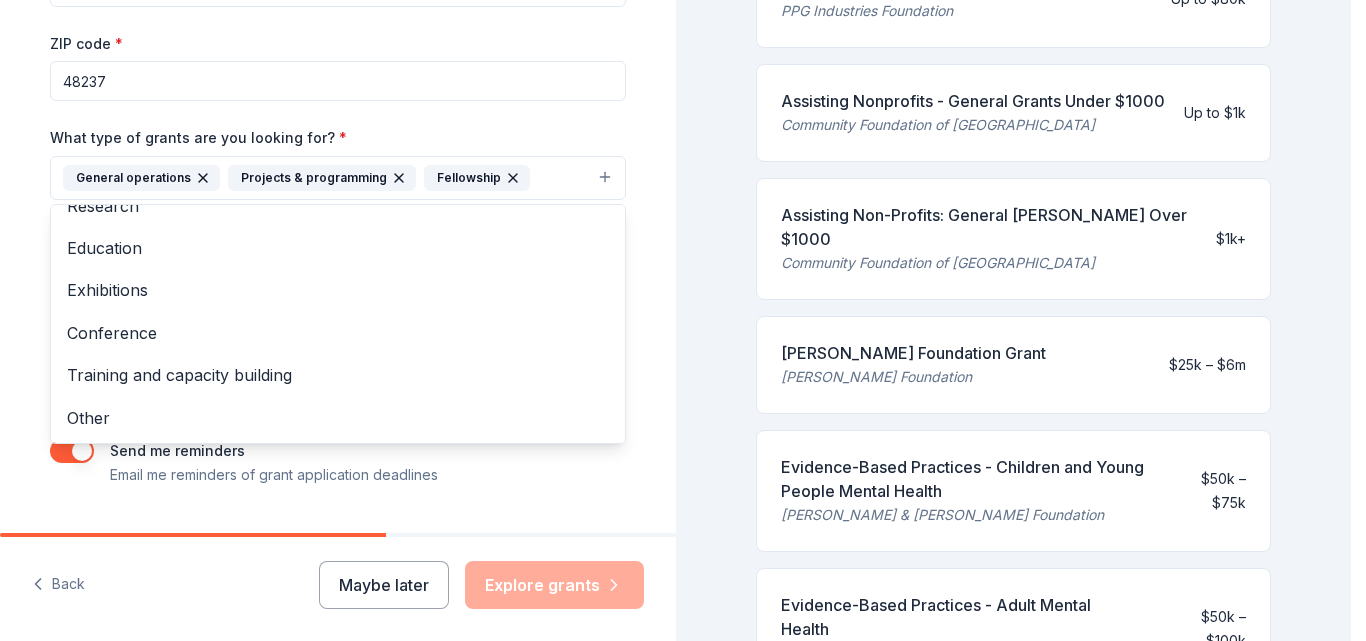 drag, startPoint x: 1346, startPoint y: 177, endPoint x: 1355, endPoint y: 371, distance: 194.20865 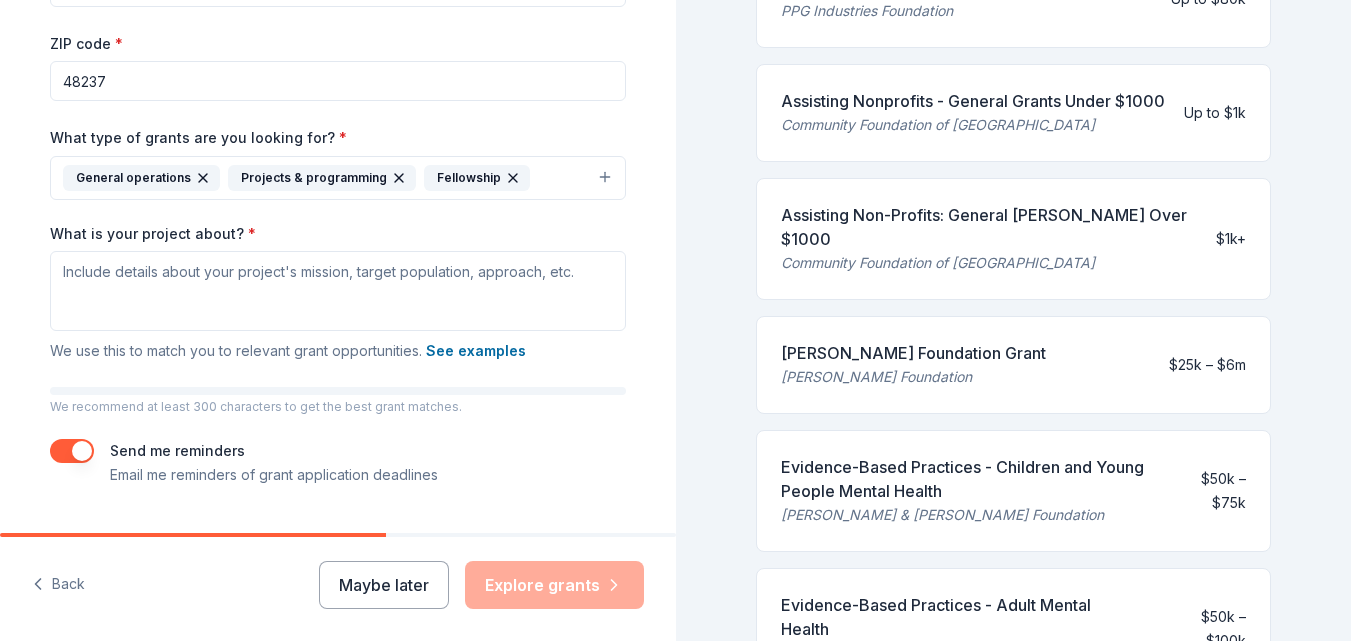 scroll, scrollTop: 425, scrollLeft: 0, axis: vertical 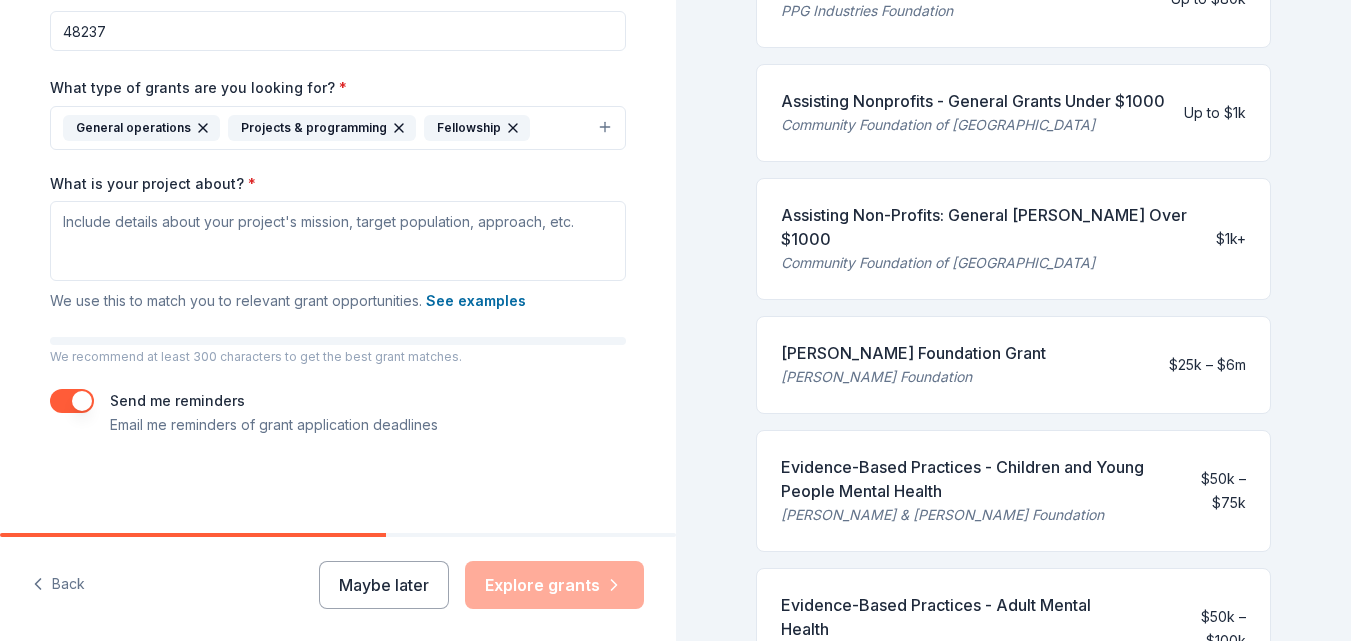 click on "Maybe later Explore grants" at bounding box center [481, 585] 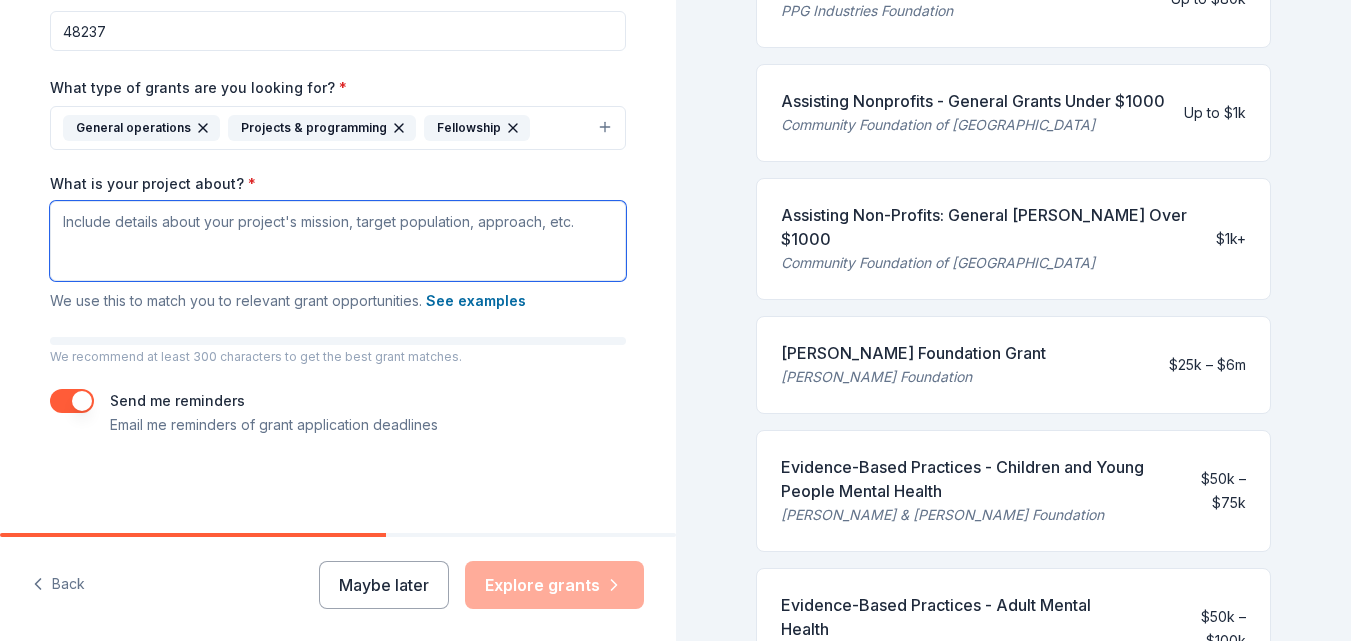 click on "What is your project about? *" at bounding box center (338, 241) 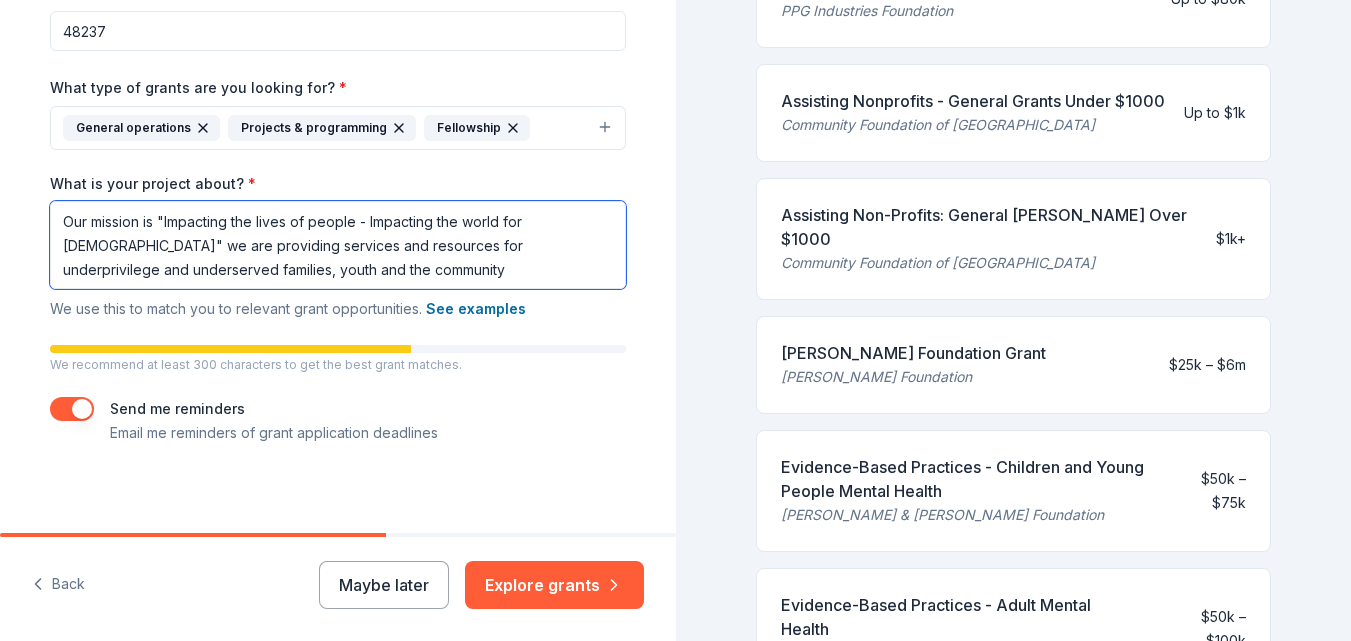 click on "Our mission is "Impacting the lives of people - Impacting the world for [DEMOGRAPHIC_DATA]" we are providing services and resources for underprivilege and underserved families, youth and the community" at bounding box center (338, 245) 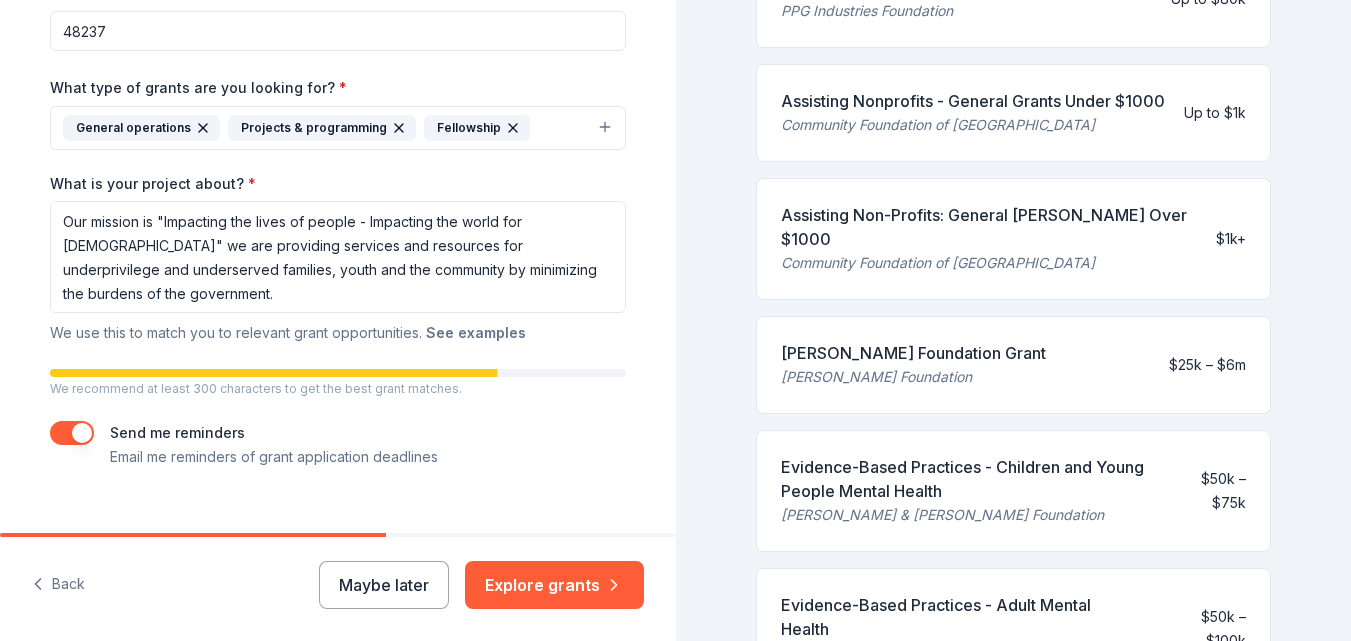 click on "See examples" at bounding box center [476, 333] 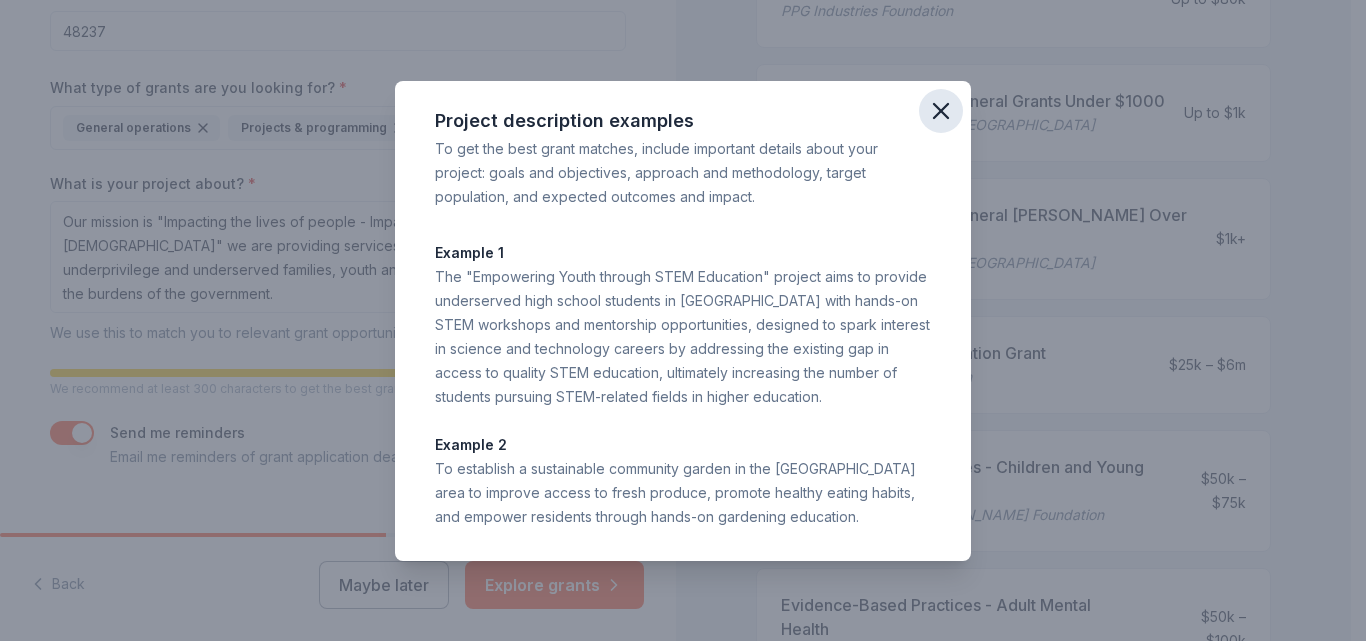 click 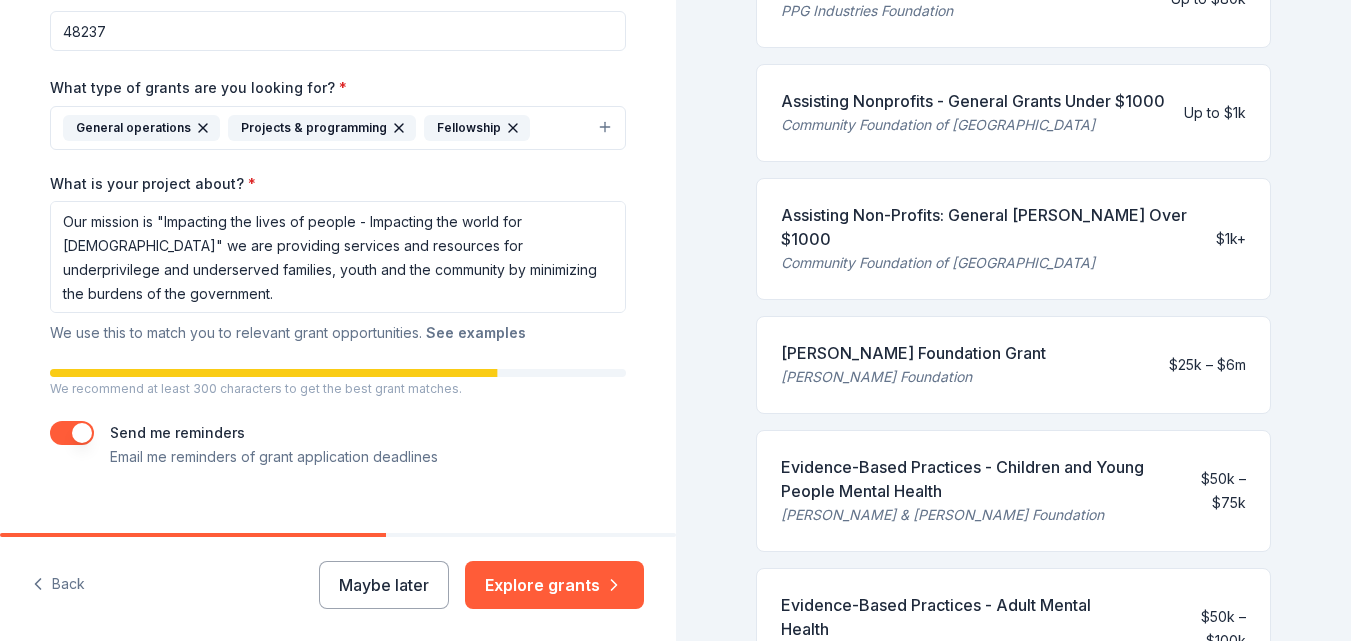 click on "See examples" at bounding box center [476, 333] 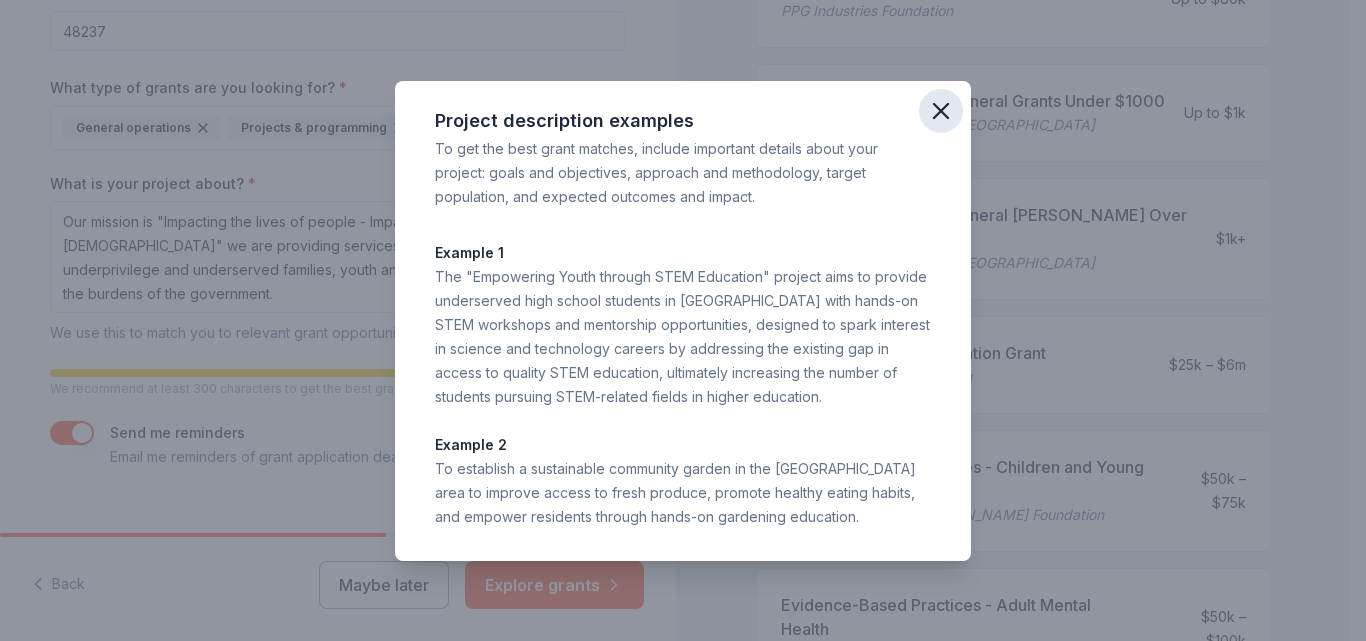 click 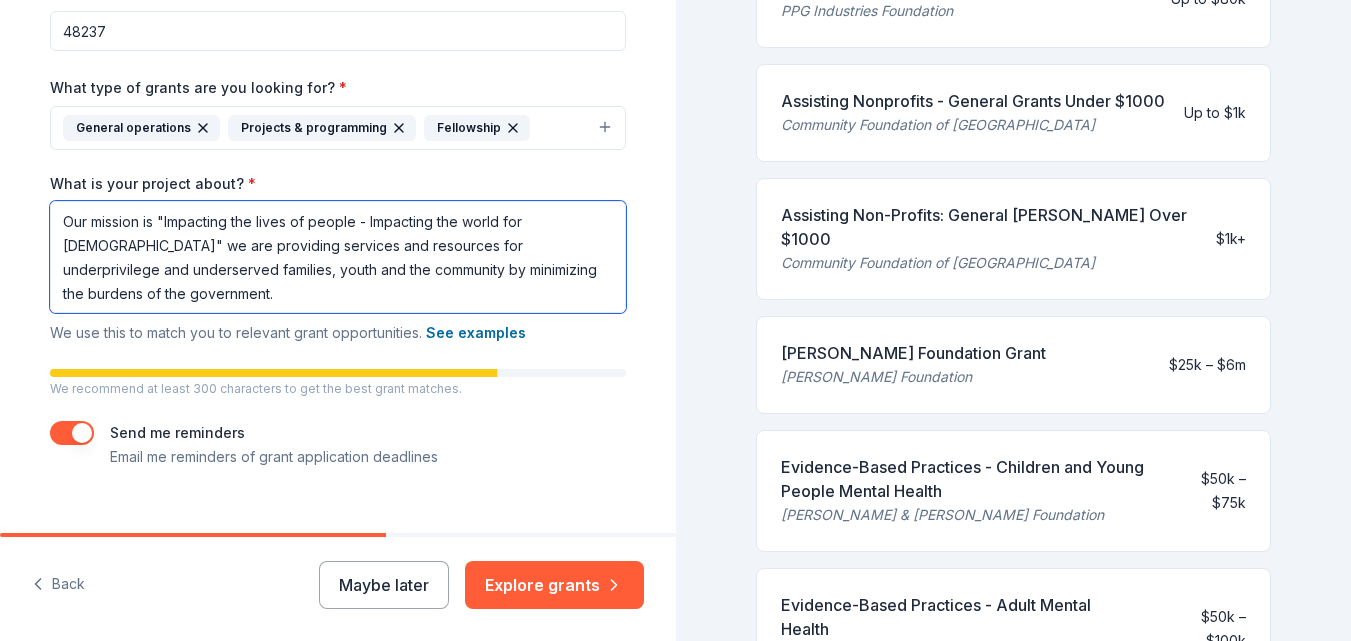 click on "Our mission is "Impacting the lives of people - Impacting the world for [DEMOGRAPHIC_DATA]" we are providing services and resources for underprivilege and underserved families, youth and the community by minimizing the burdens of the government." at bounding box center [338, 257] 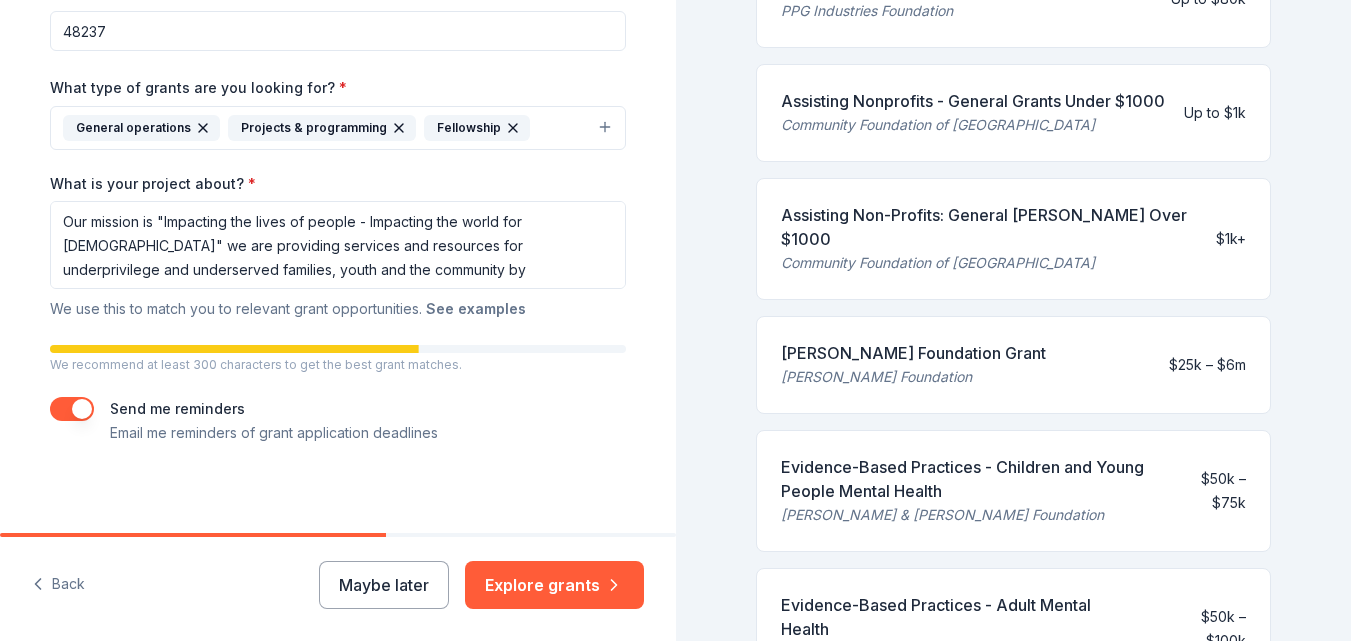click on "See examples" at bounding box center [476, 309] 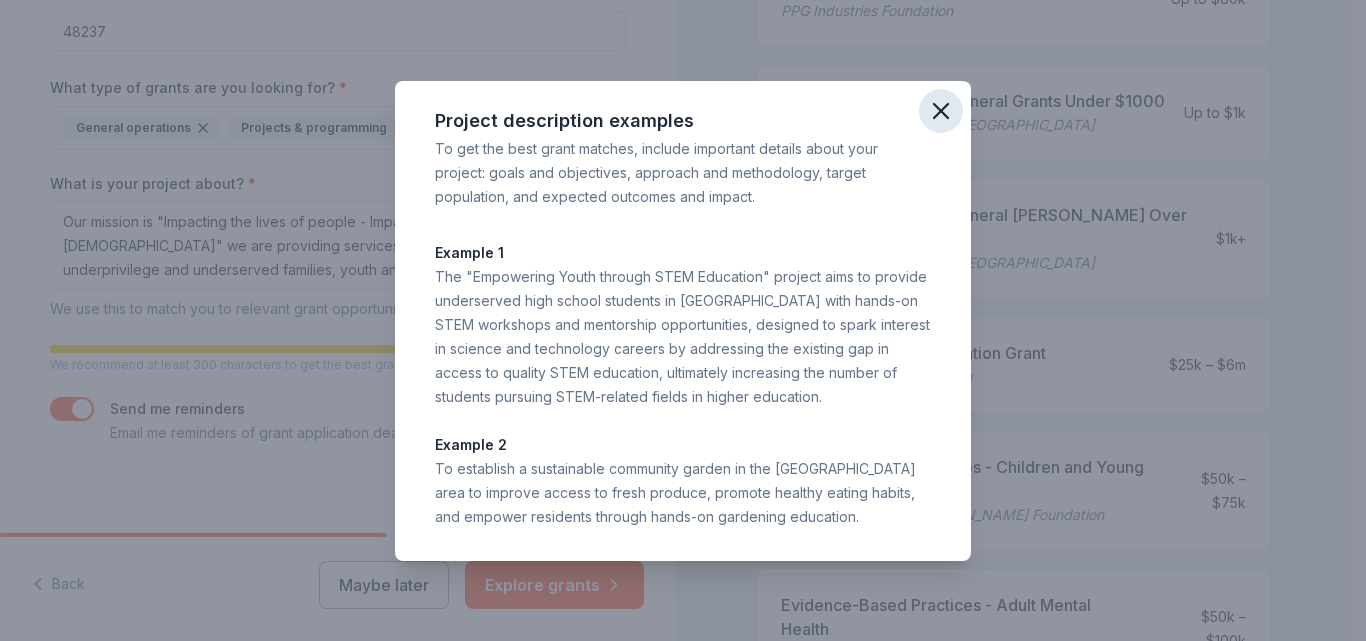 click 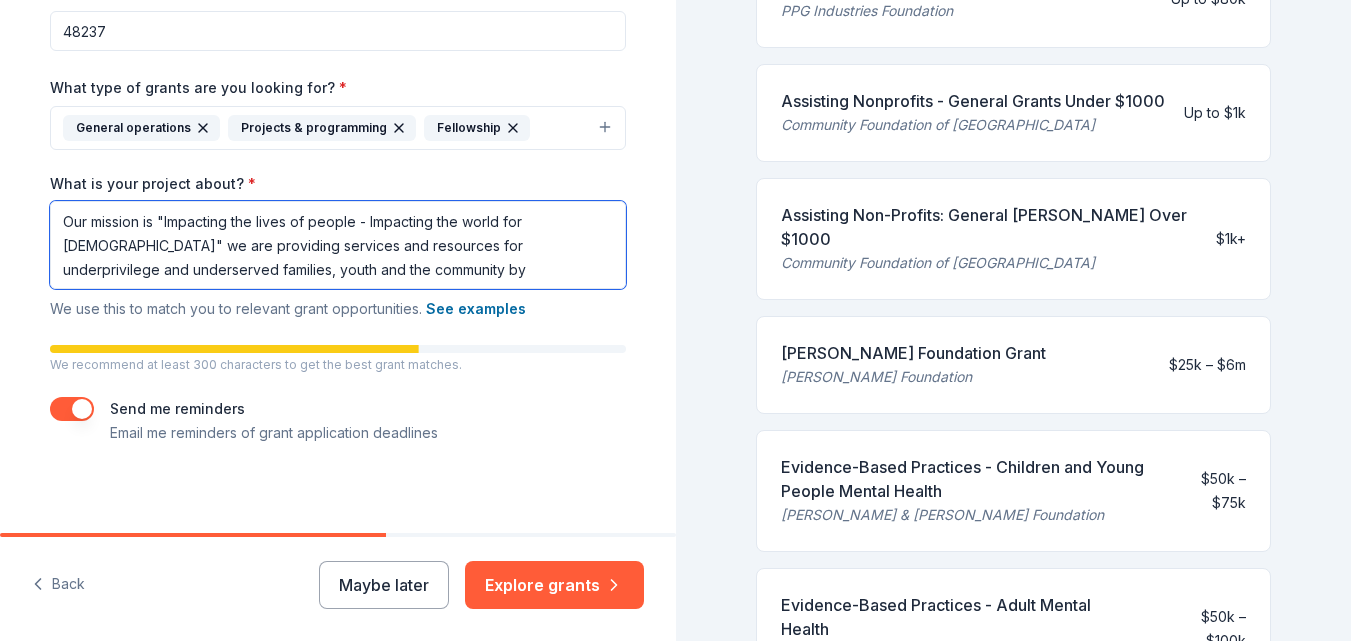 click on "Our mission is "Impacting the lives of people - Impacting the world for [DEMOGRAPHIC_DATA]" we are providing services and resources for underprivilege and underserved families, youth and the community by" at bounding box center (338, 245) 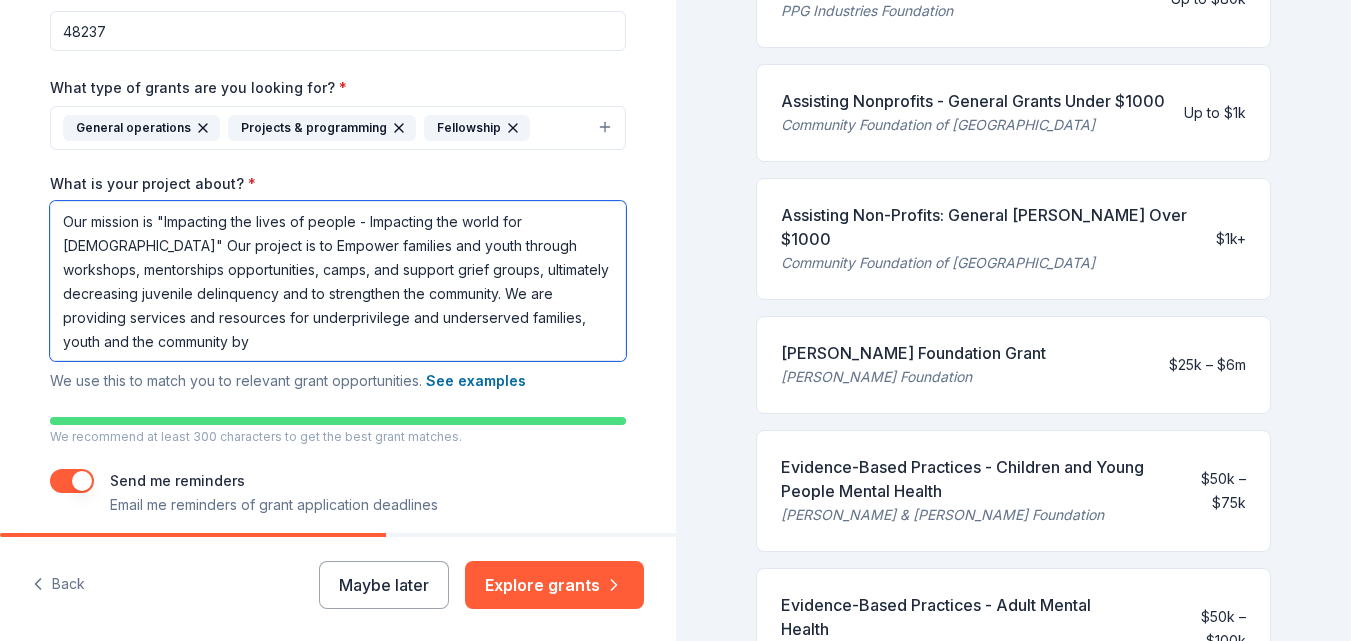 click on "Our mission is "Impacting the lives of people - Impacting the world for [DEMOGRAPHIC_DATA]" Our project is to Empower families and youth through workshops, mentorships opportunities, camps, and support grief groups, ultimately decreasing juvenile delinquency and to strengthen the community. We are providing services and resources for underprivilege and underserved families, youth and the community by" at bounding box center (338, 281) 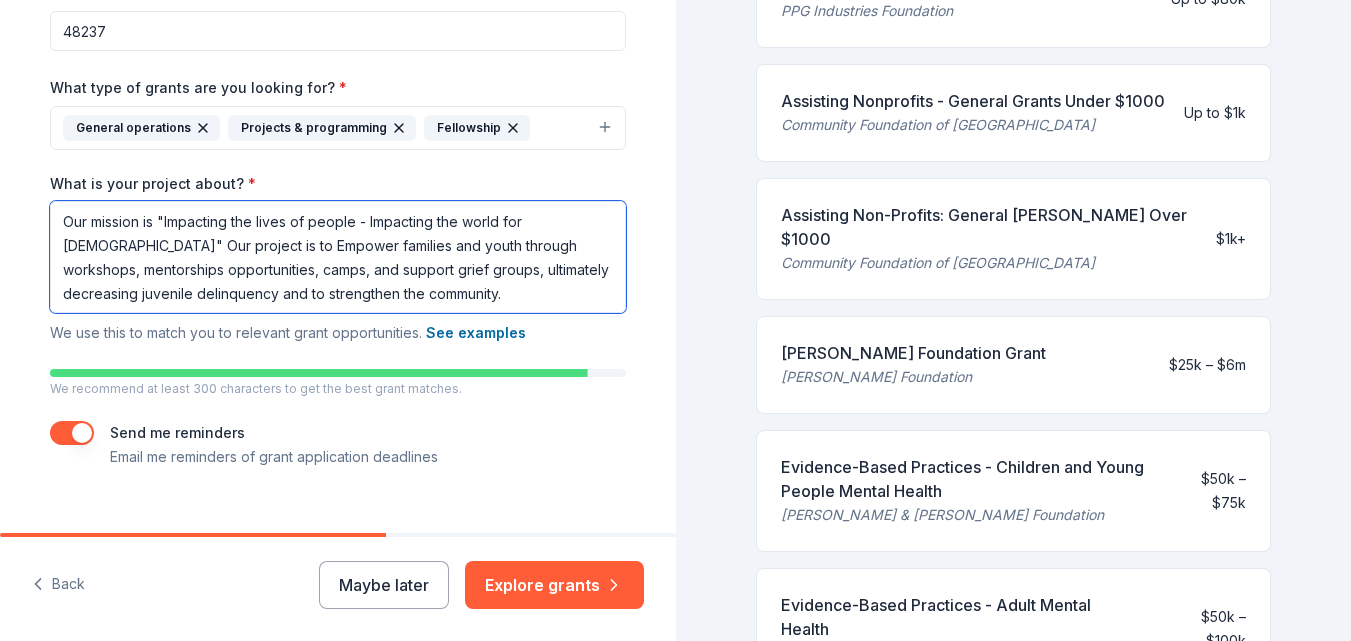 scroll, scrollTop: 2, scrollLeft: 0, axis: vertical 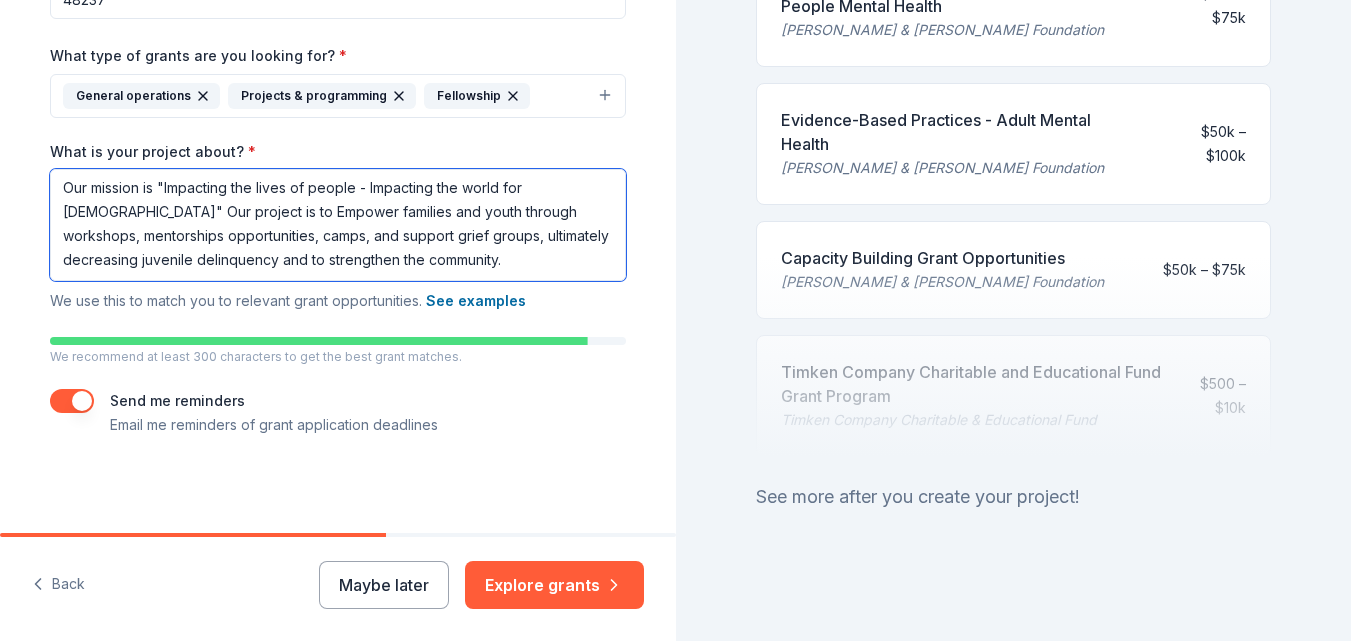 type on "Our mission is "Impacting the lives of people - Impacting the world for [DEMOGRAPHIC_DATA]" Our project is to Empower families and youth through workshops, mentorships opportunities, camps, and support grief groups, ultimately decreasing juvenile delinquency and to strengthen the community." 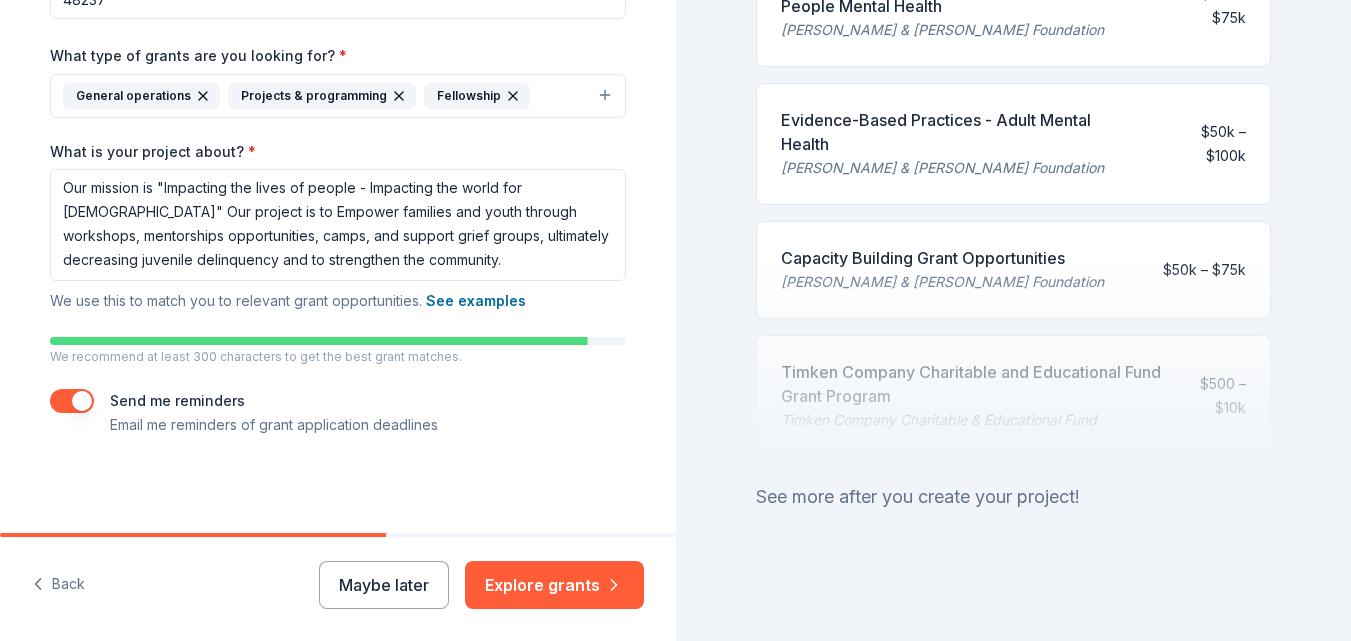 click on "See more after you create your project!" at bounding box center (1014, 497) 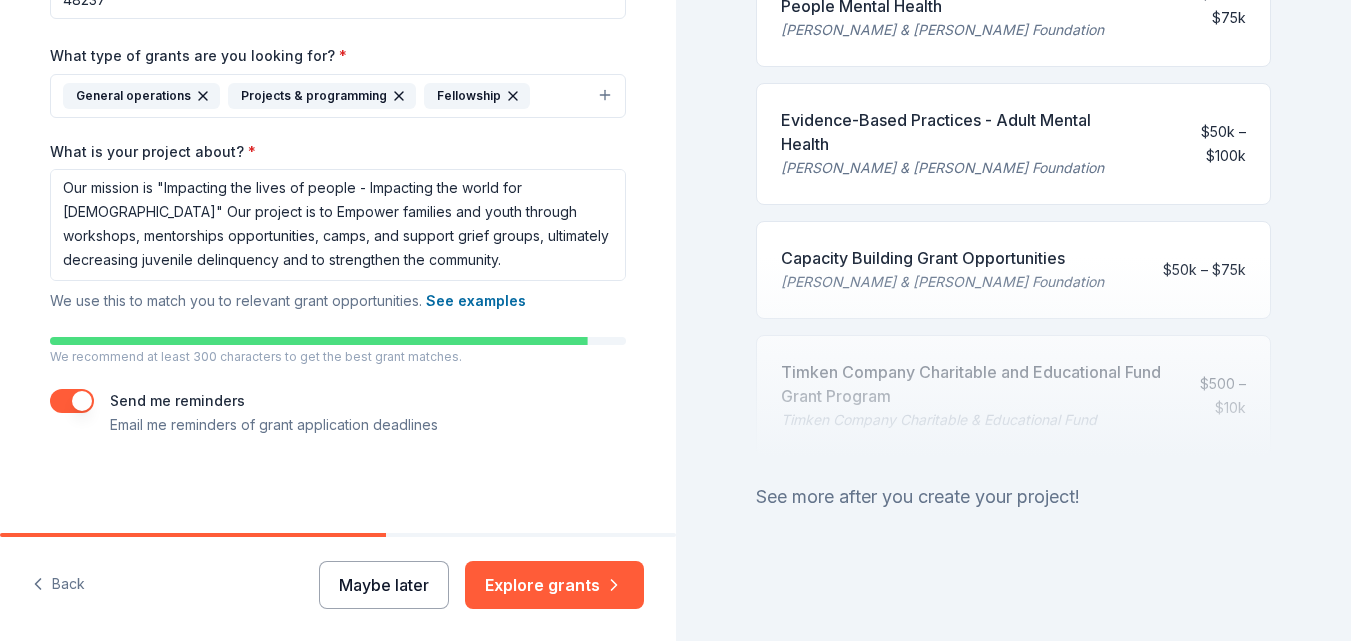 click on "Maybe later" at bounding box center (384, 585) 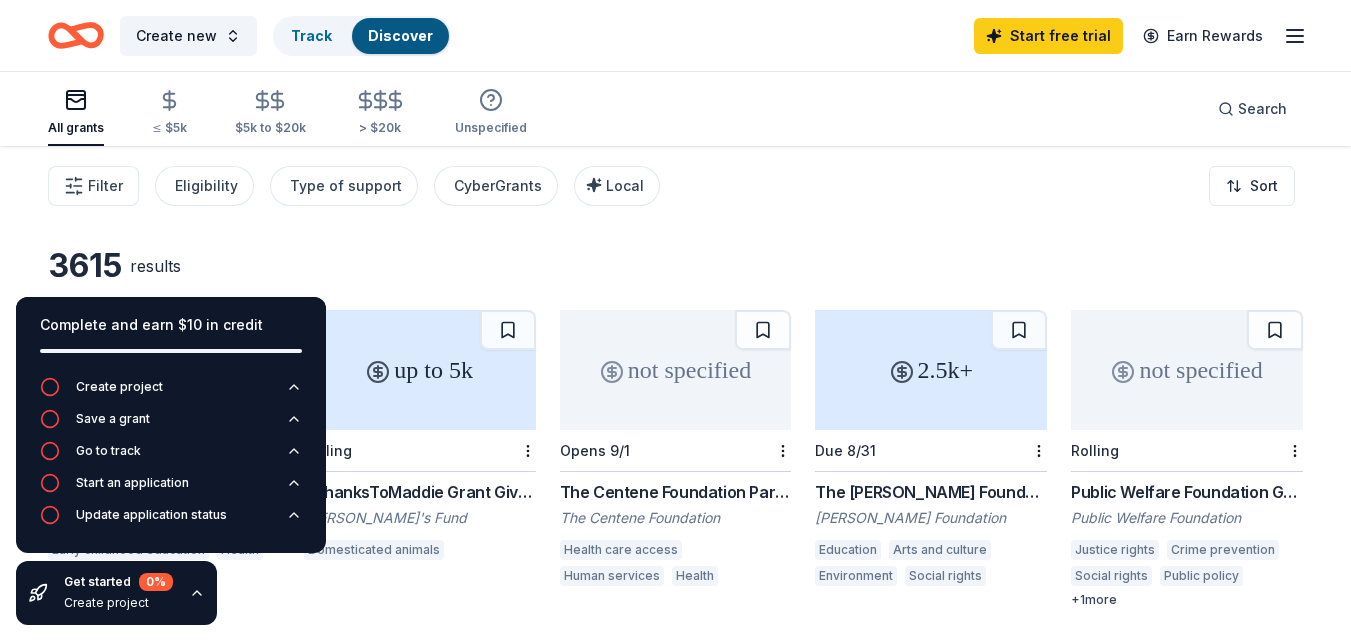click on "3615 results" at bounding box center (675, 266) 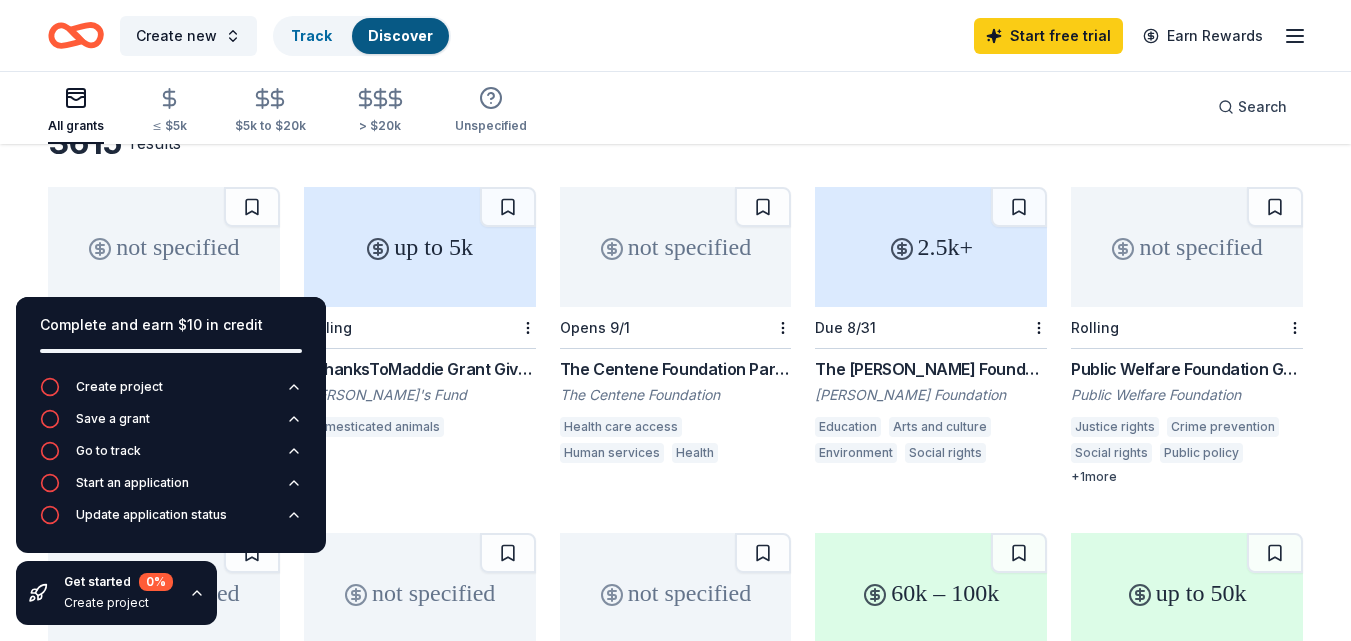 scroll, scrollTop: 120, scrollLeft: 0, axis: vertical 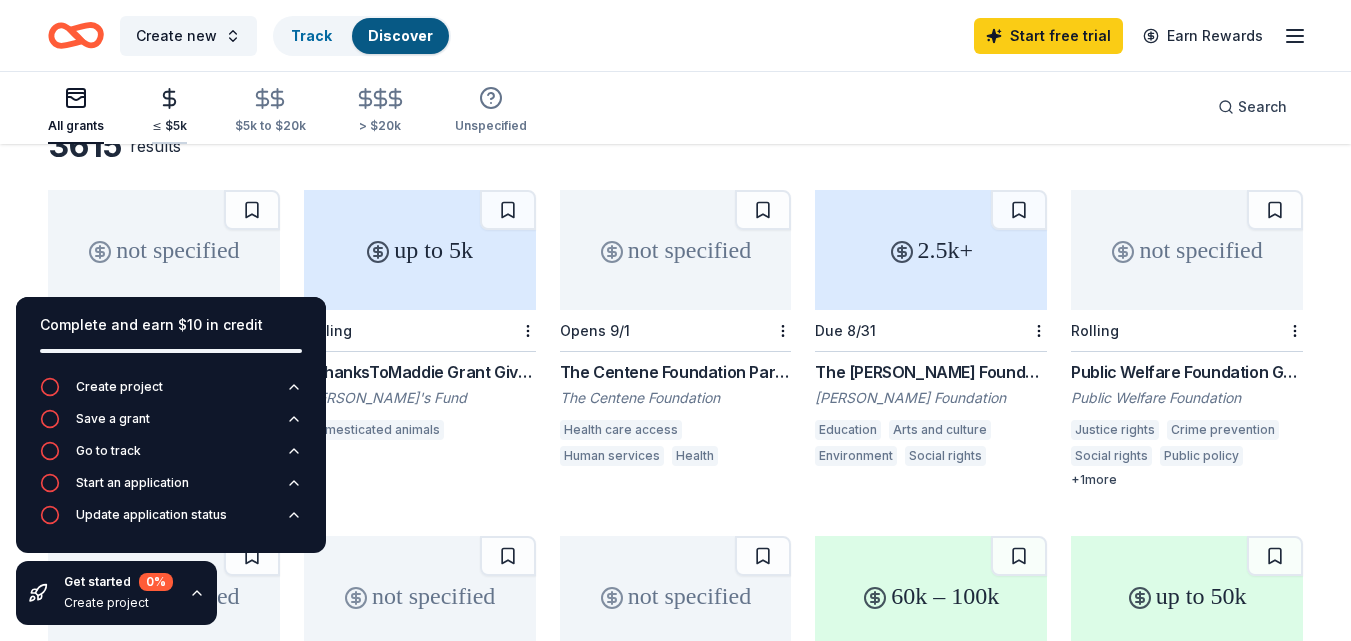 click 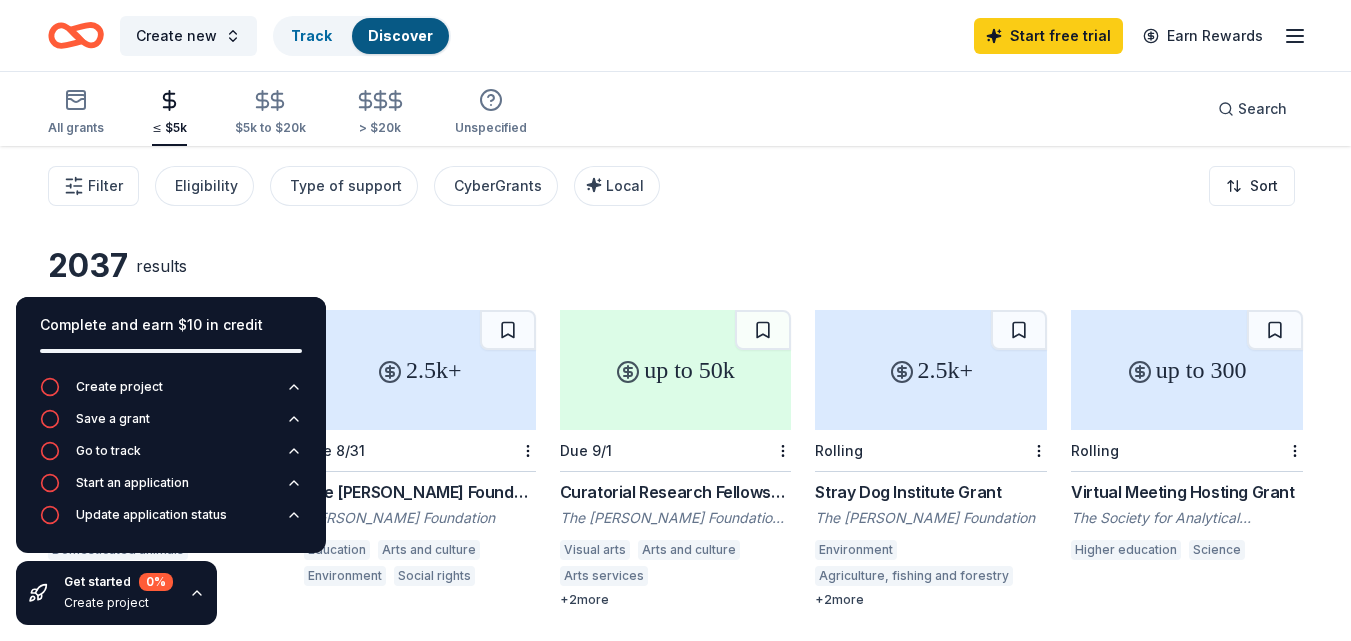 click on "2037 results" at bounding box center [675, 266] 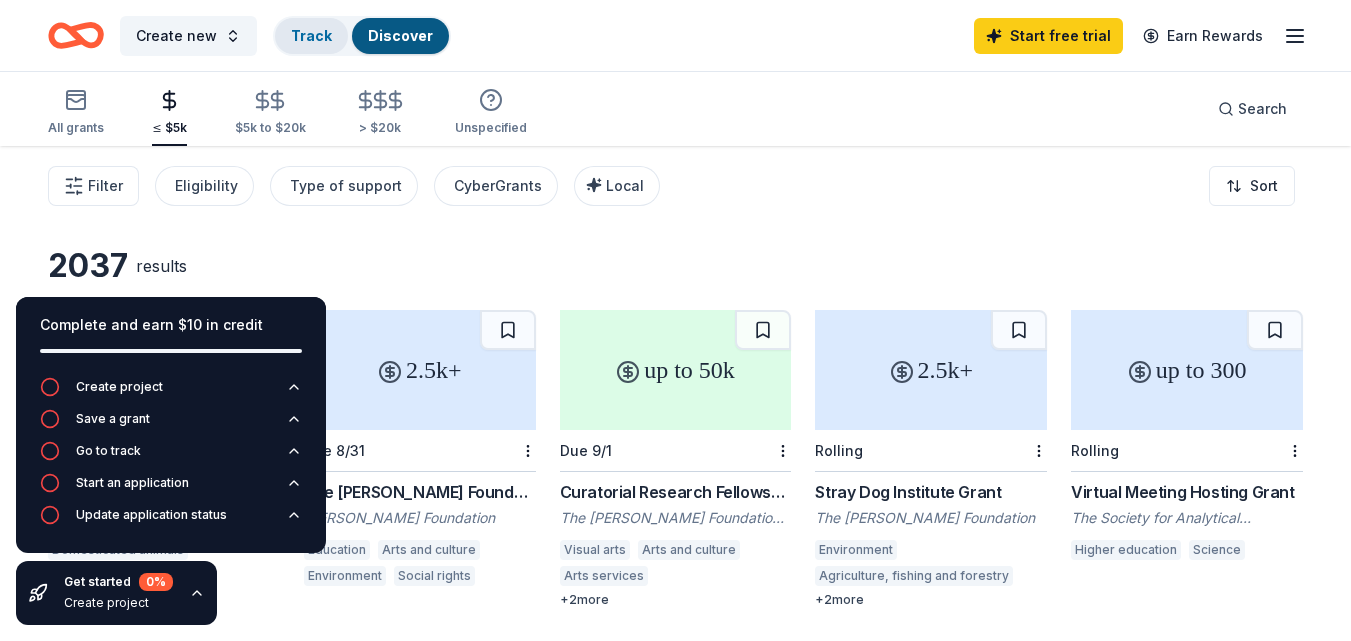 click on "Track" at bounding box center [311, 35] 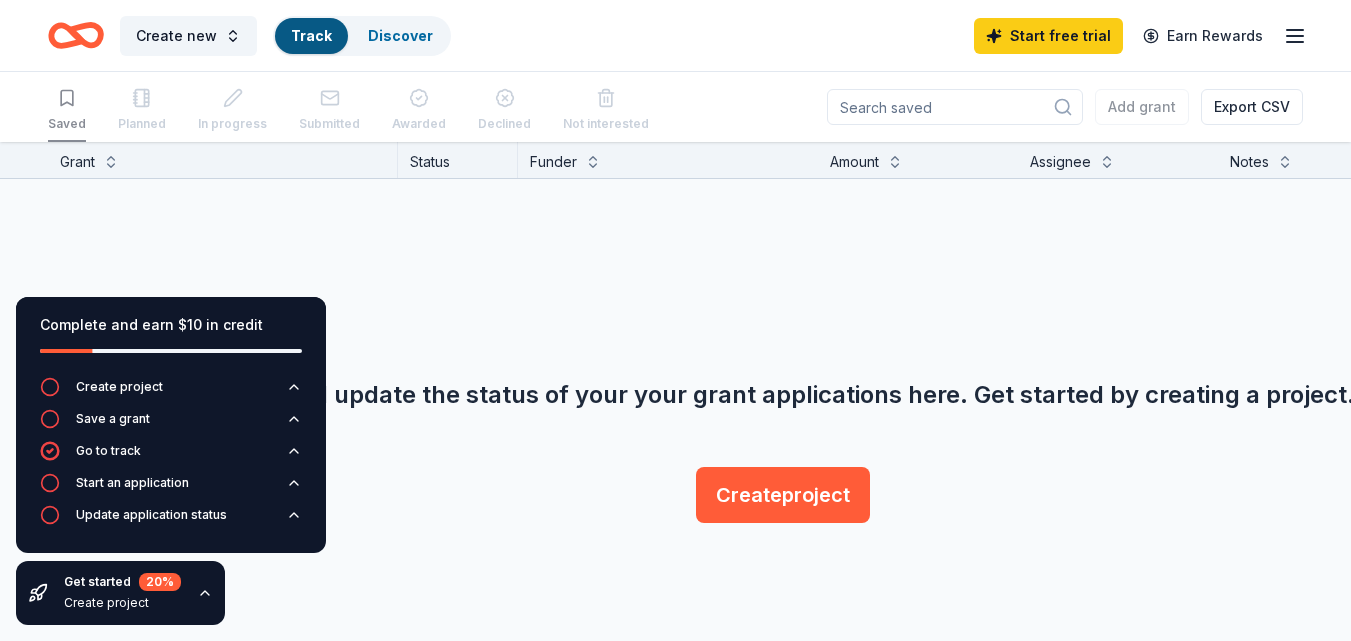 scroll, scrollTop: 1, scrollLeft: 0, axis: vertical 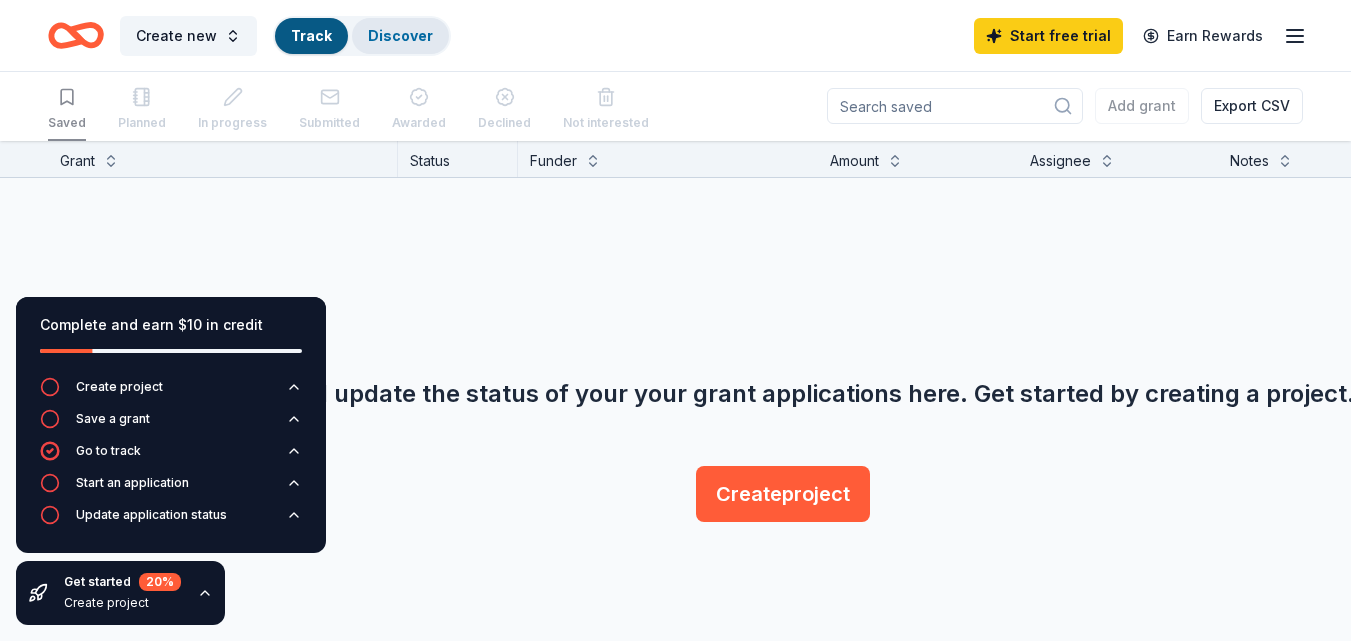 click on "Discover" at bounding box center [400, 35] 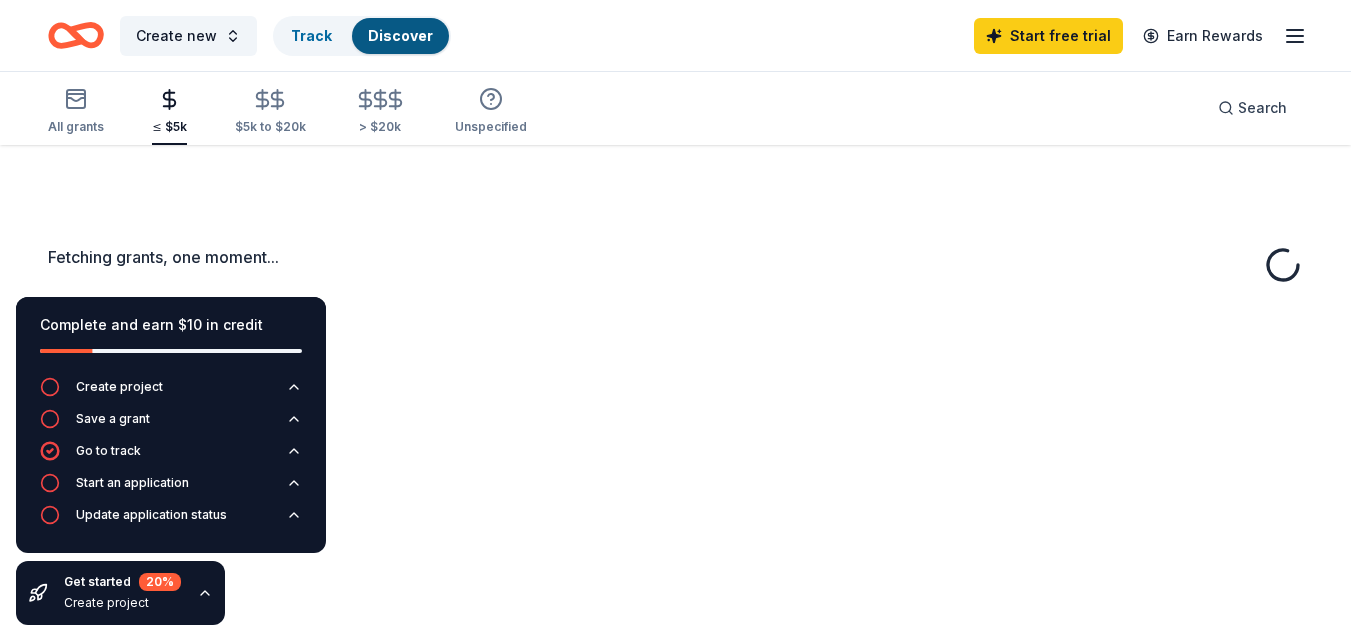 scroll, scrollTop: 0, scrollLeft: 0, axis: both 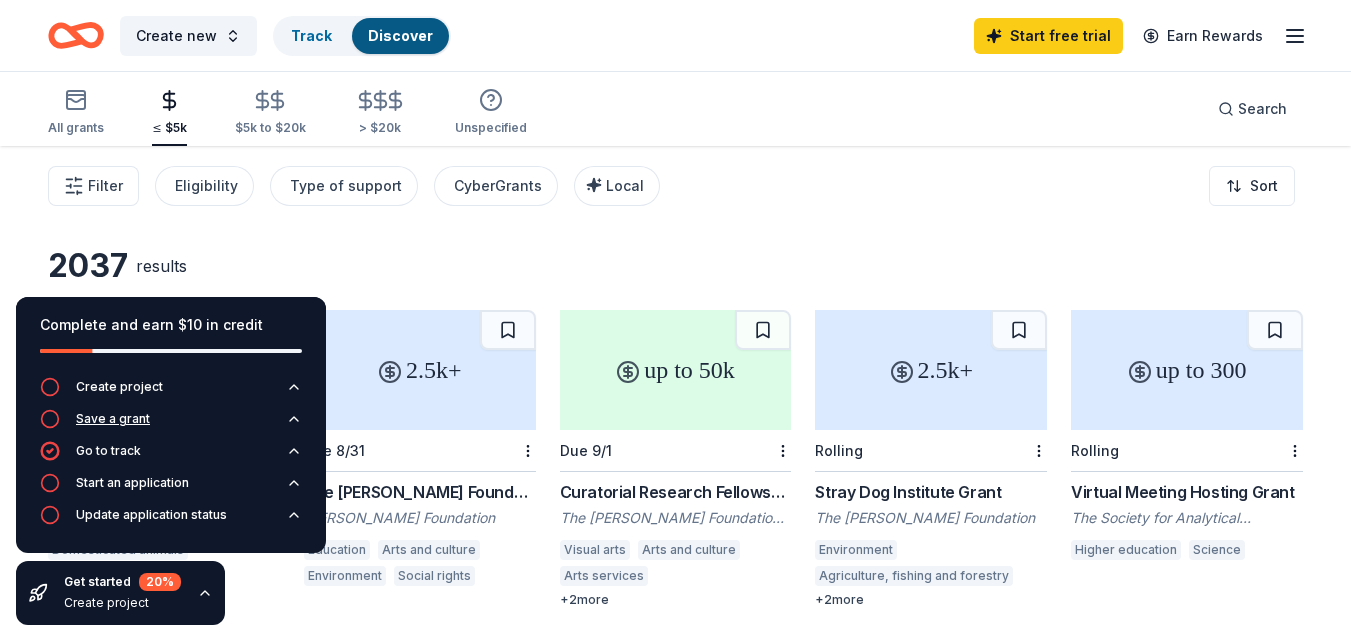click 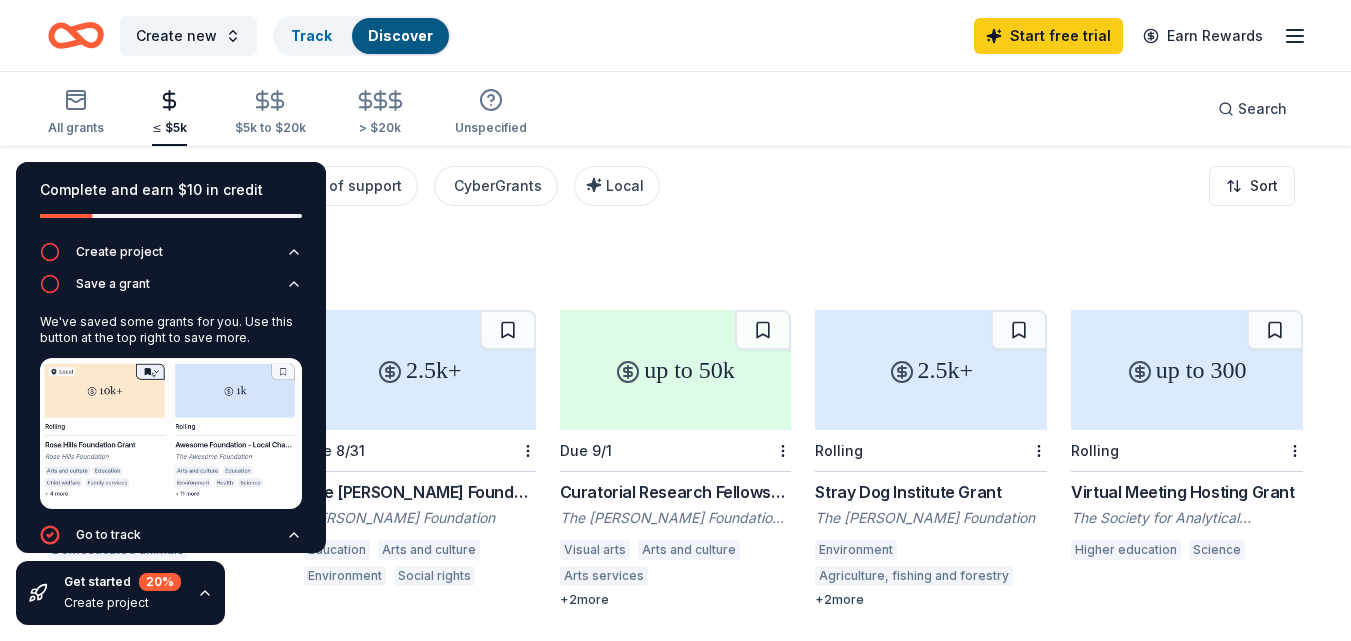 click on "2037 results up to 5k Rolling #ThanksToMaddie Grant Giveaways [PERSON_NAME]'s Fund Domesticated animals 2.5k+ Due 8/31 The [PERSON_NAME] Foundation [PERSON_NAME] [PERSON_NAME] Foundation Education Arts and culture Environment Social rights up to 50k Due 9/1 Curatorial Research Fellowship The [PERSON_NAME] Foundation for the Visual Arts Visual arts Arts and culture Arts services Cultural awareness Public arts Diversity and intergroup relations +  2  more 2.5k+ Rolling Stray Dog Institute Grant The [PERSON_NAME] Foundation Environment Agriculture, fishing and forestry Social rights Food security +  2  more up to 300 Rolling Virtual Meeting Hosting Grant The Society for Analytical Chemists of [GEOGRAPHIC_DATA] and The Spectroscopy Society of [US_STATE] Higher education Science up to 10k Due 9/1 and 12/1 The [PERSON_NAME] Charitable Trust Grant The [PERSON_NAME] Charitable Trust Arts and culture Education News and public information Health Climate change +  2  more up to 3k Rolling The [PERSON_NAME] Family [DEMOGRAPHIC_DATA] Foundation Grant Justice rights +  4  more" at bounding box center (675, 630) 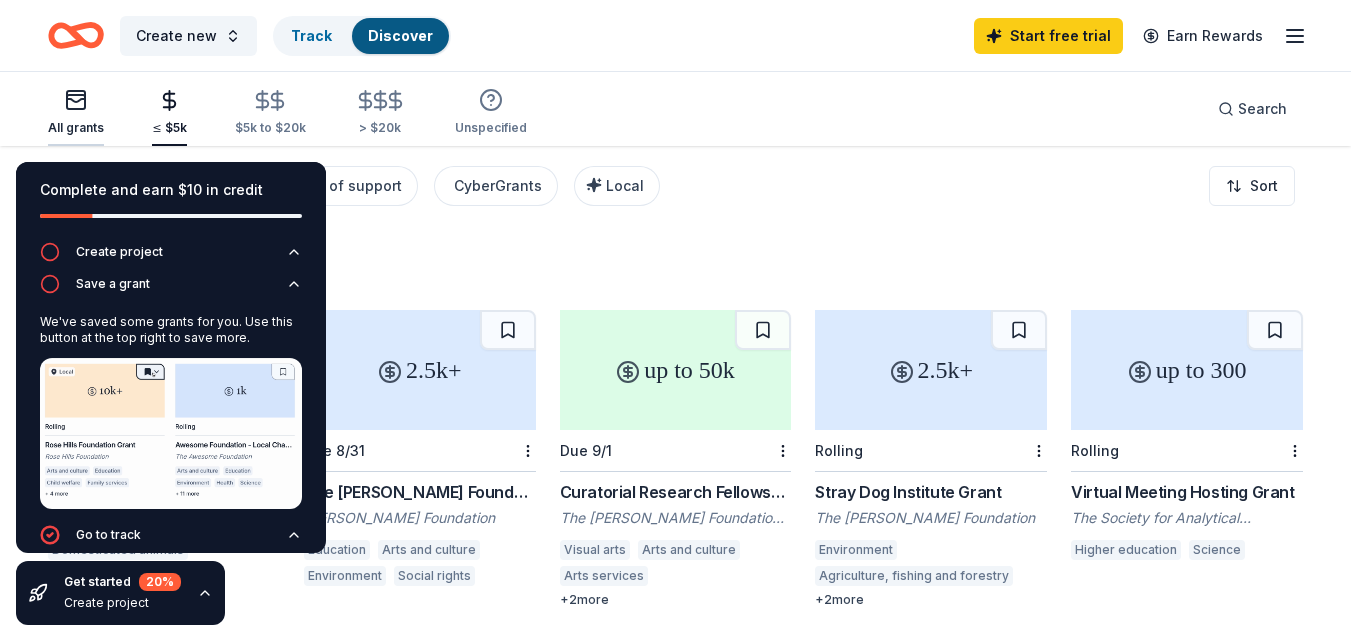 click on "All grants" at bounding box center (76, 112) 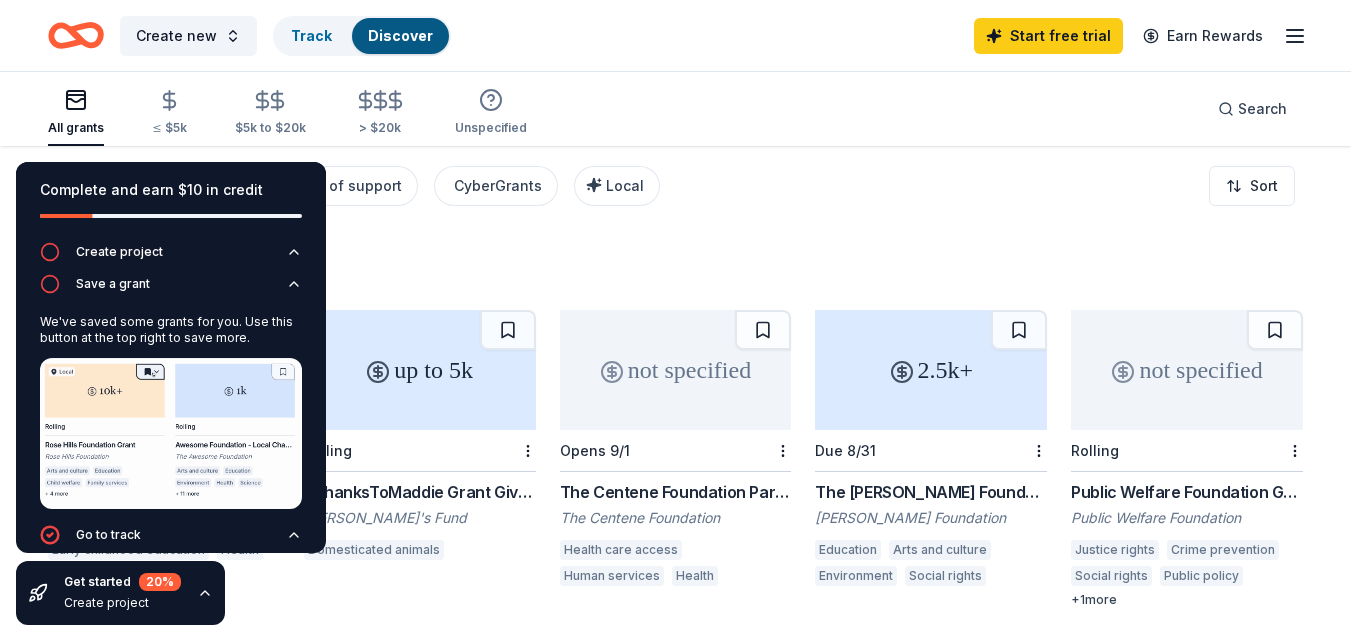click 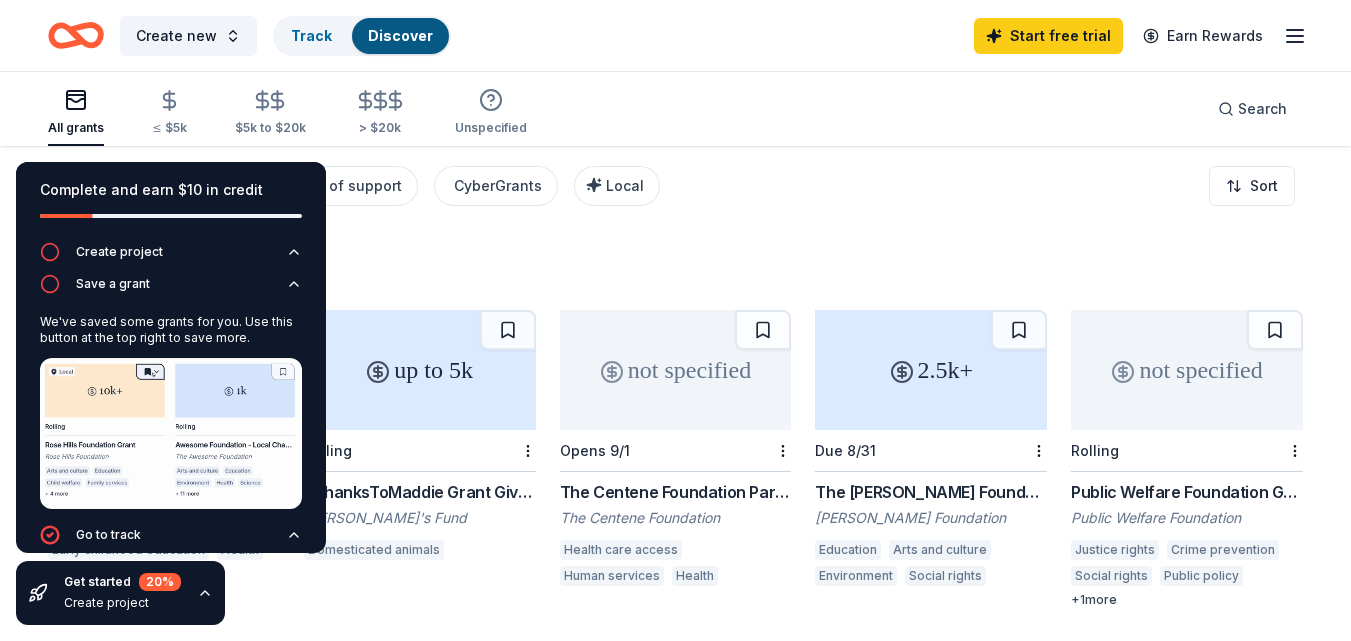 scroll, scrollTop: 75, scrollLeft: 0, axis: vertical 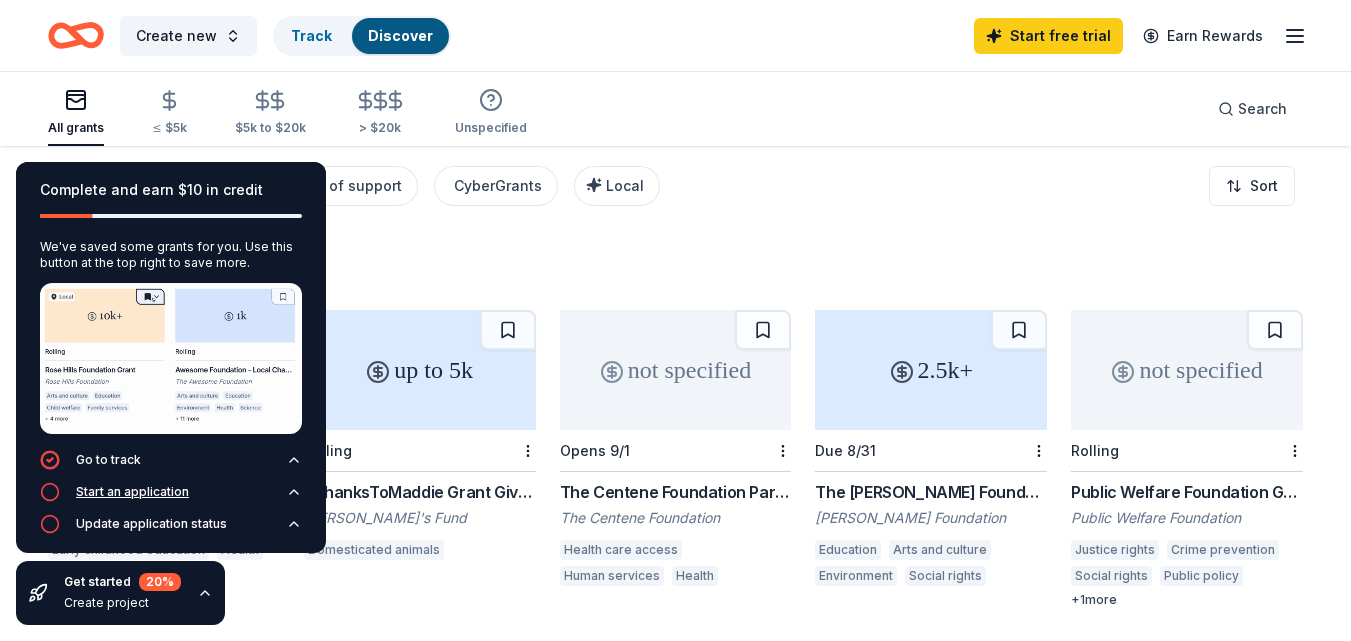 click 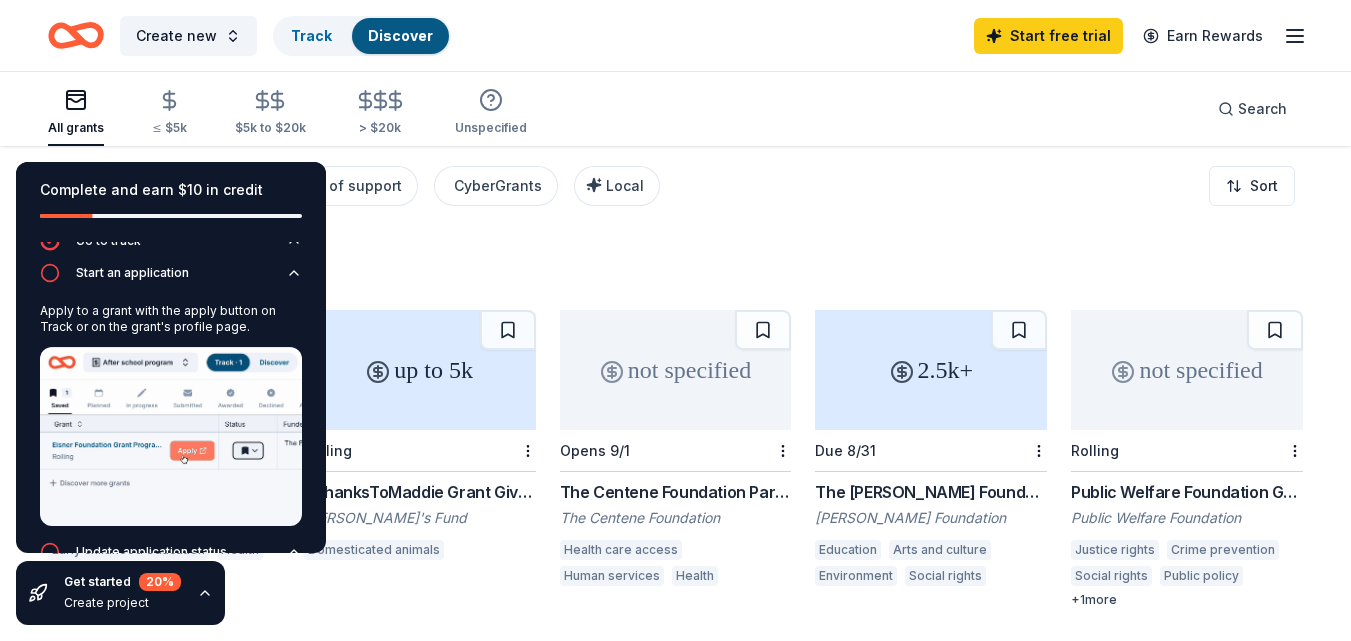 click 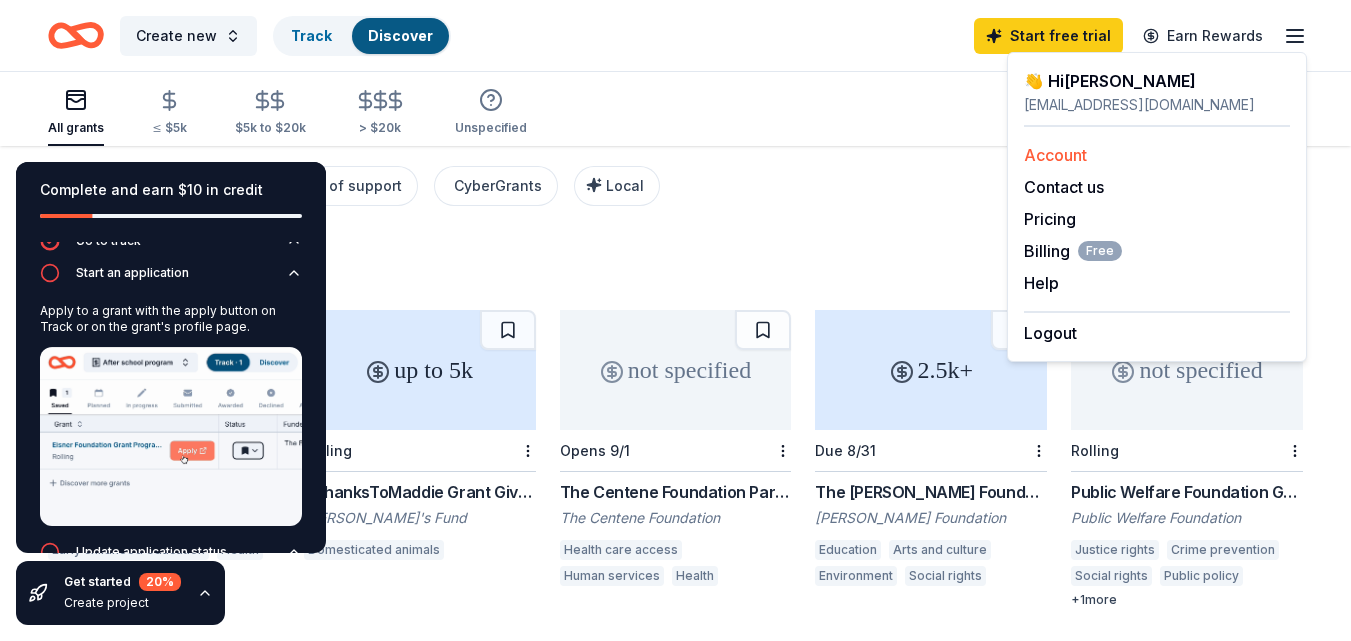 click on "Account" at bounding box center [1055, 155] 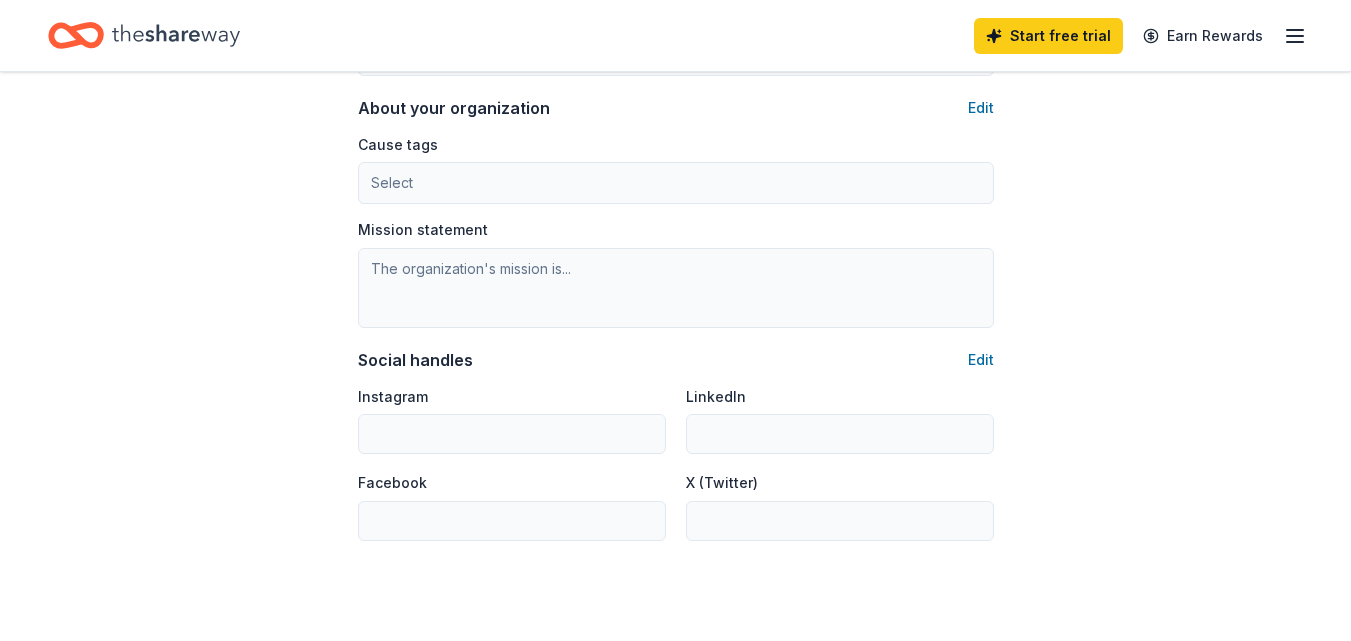 scroll, scrollTop: 1165, scrollLeft: 0, axis: vertical 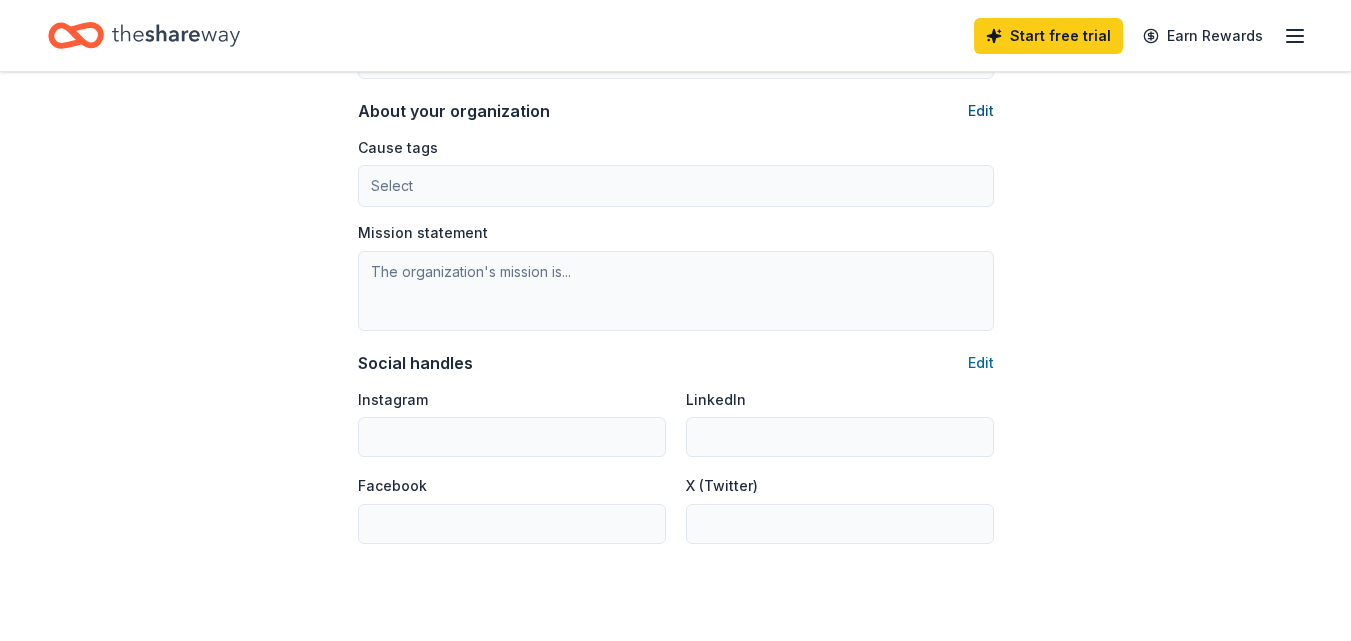 click on "Edit" at bounding box center (981, 111) 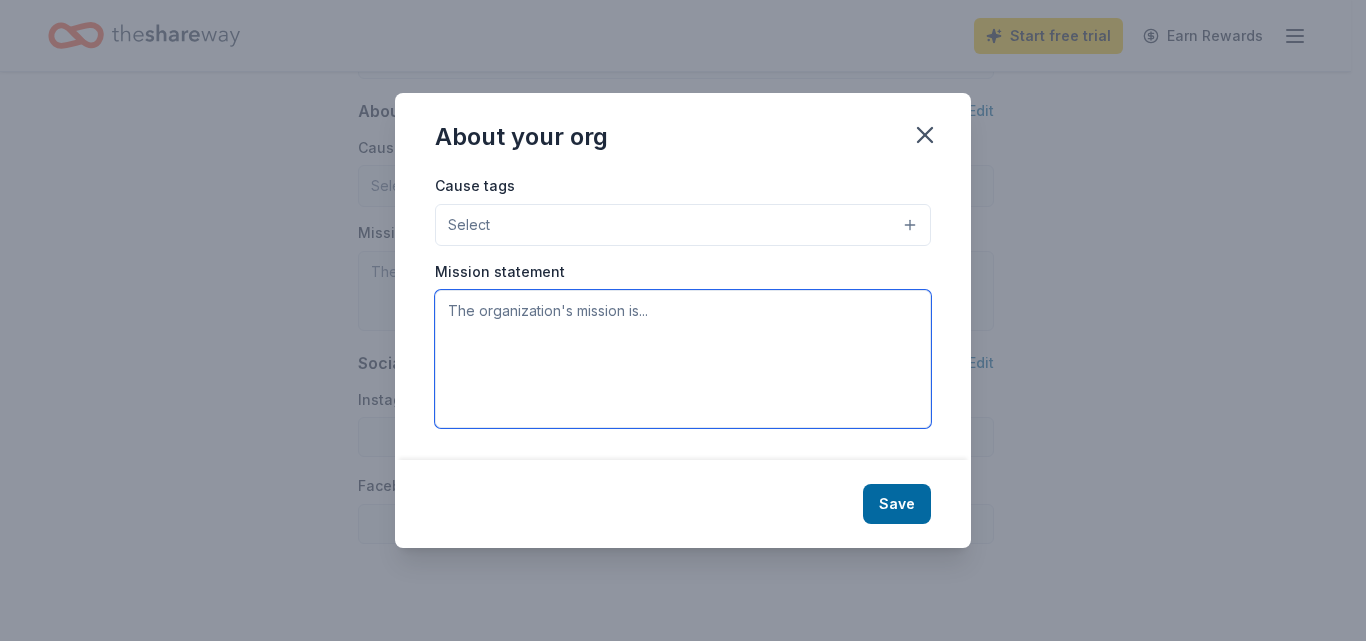click at bounding box center [683, 359] 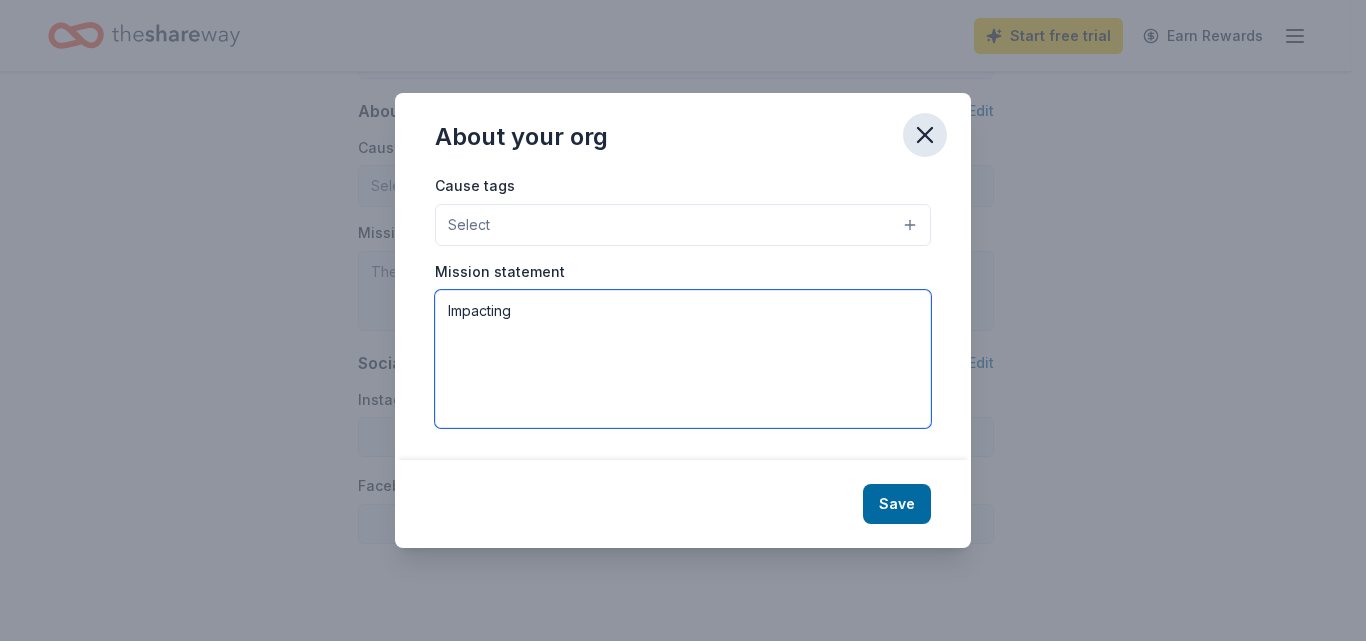 type on "Impacting" 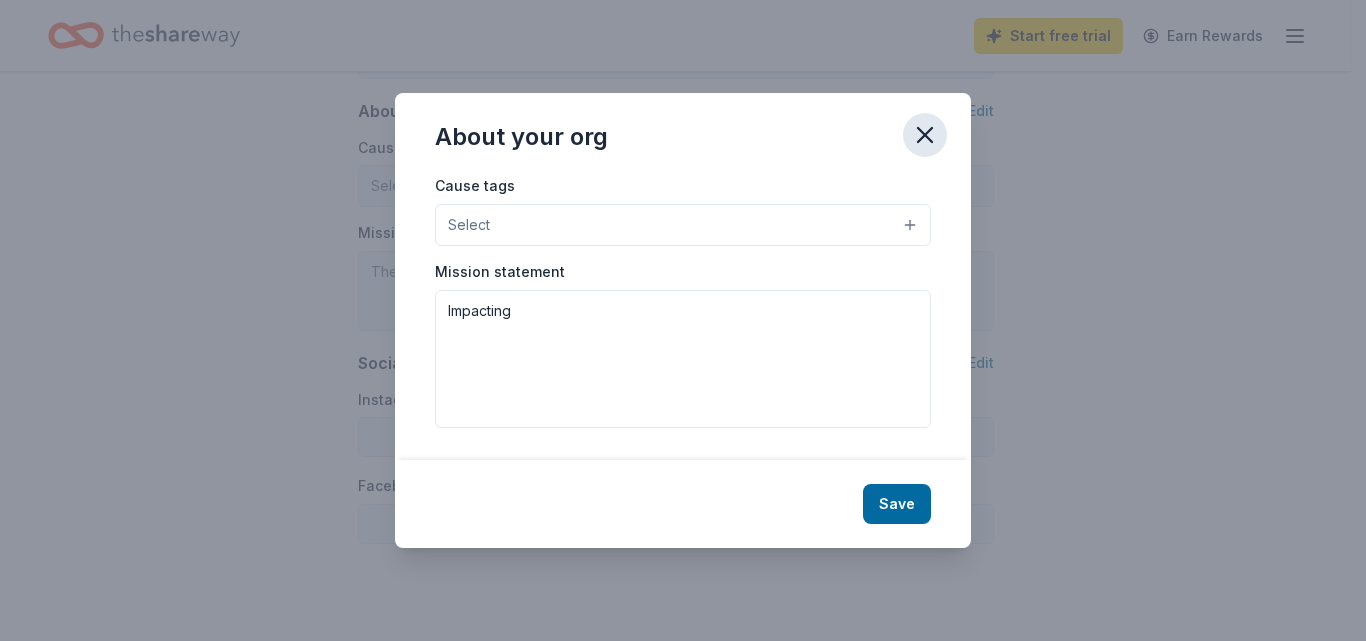 click 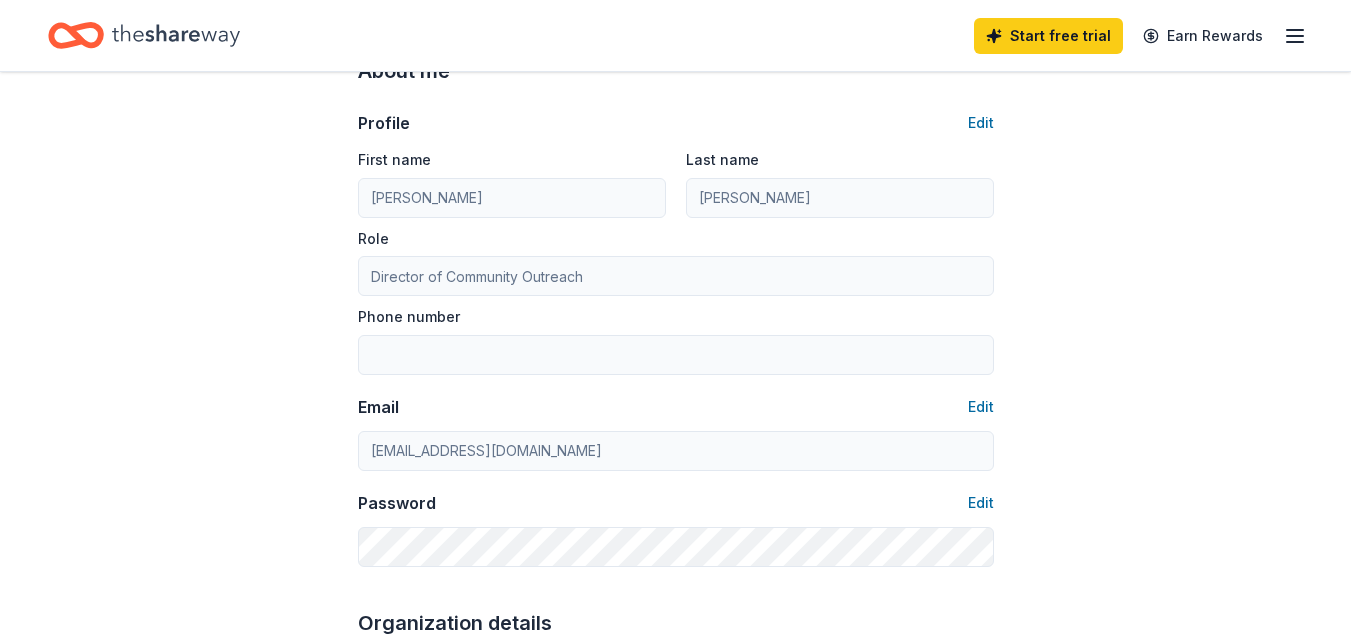 scroll, scrollTop: 0, scrollLeft: 0, axis: both 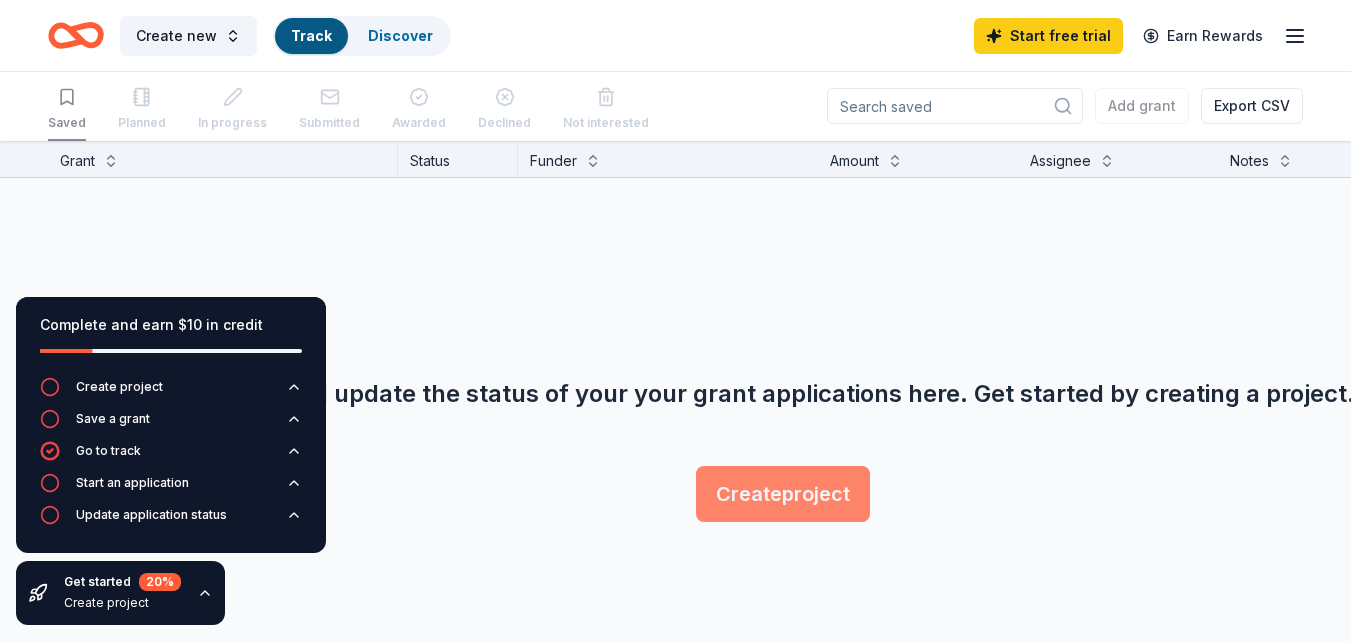 click on "Create  project" at bounding box center [783, 494] 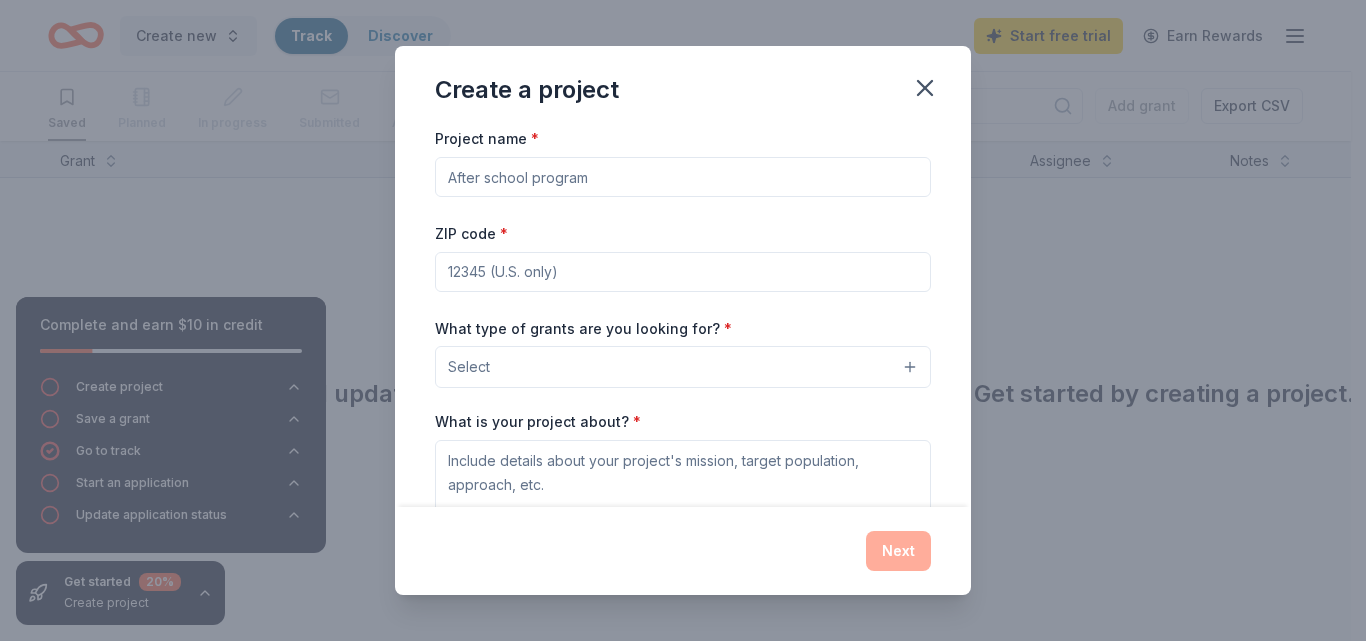 click on "Select" at bounding box center (469, 367) 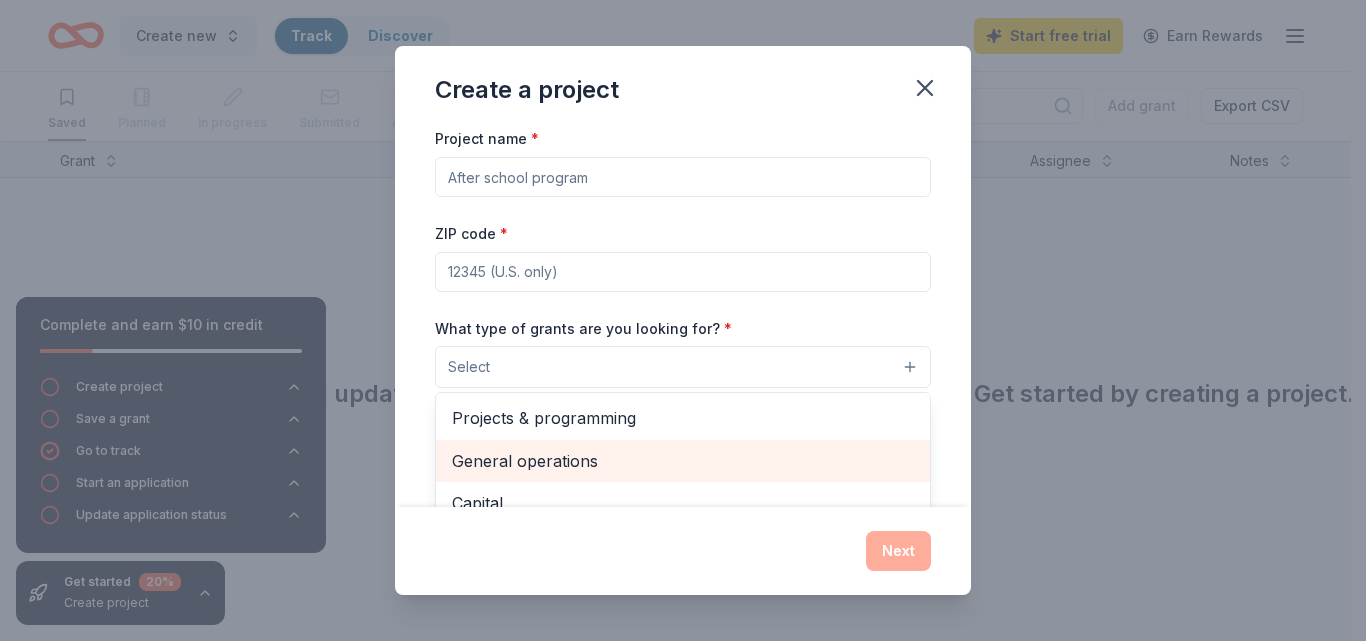 click on "General operations" at bounding box center (683, 461) 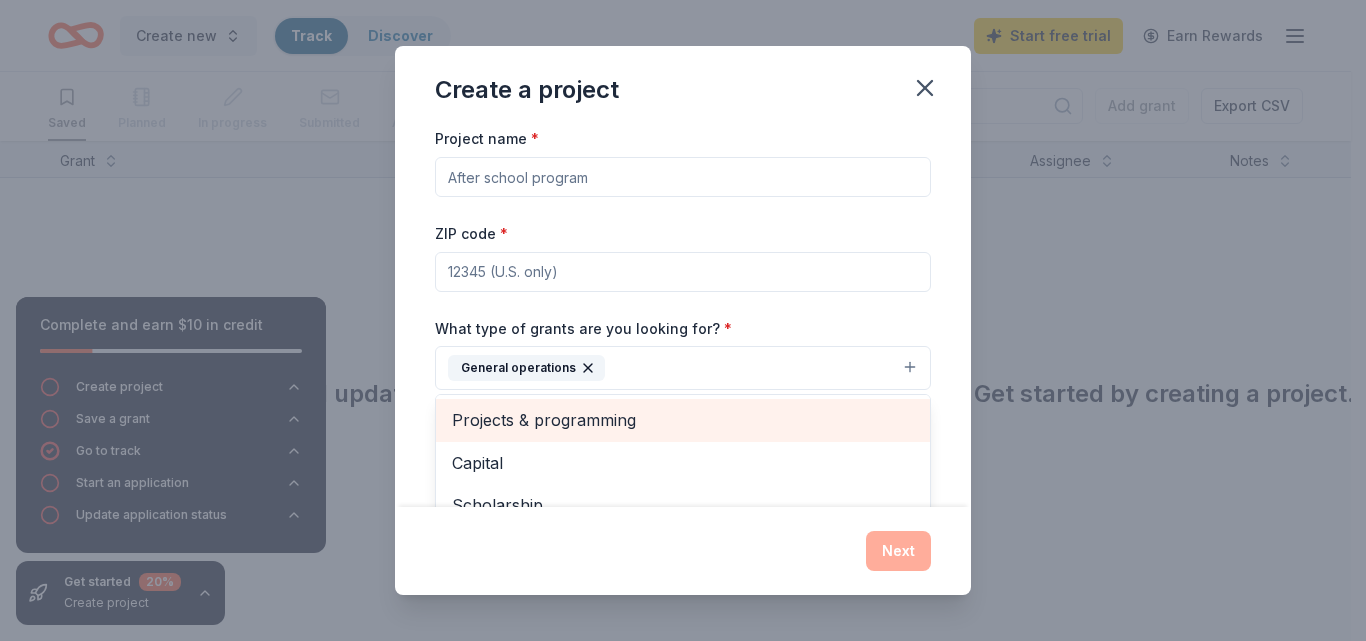 click on "Projects & programming" at bounding box center [683, 420] 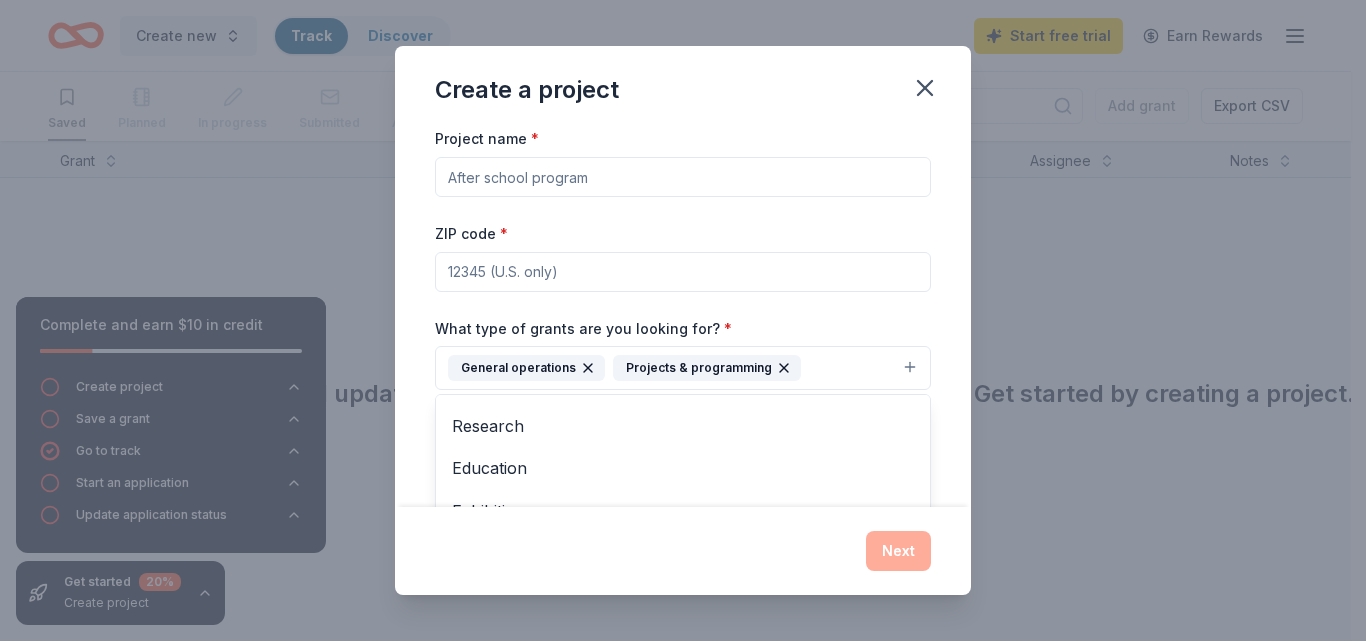 scroll, scrollTop: 81, scrollLeft: 0, axis: vertical 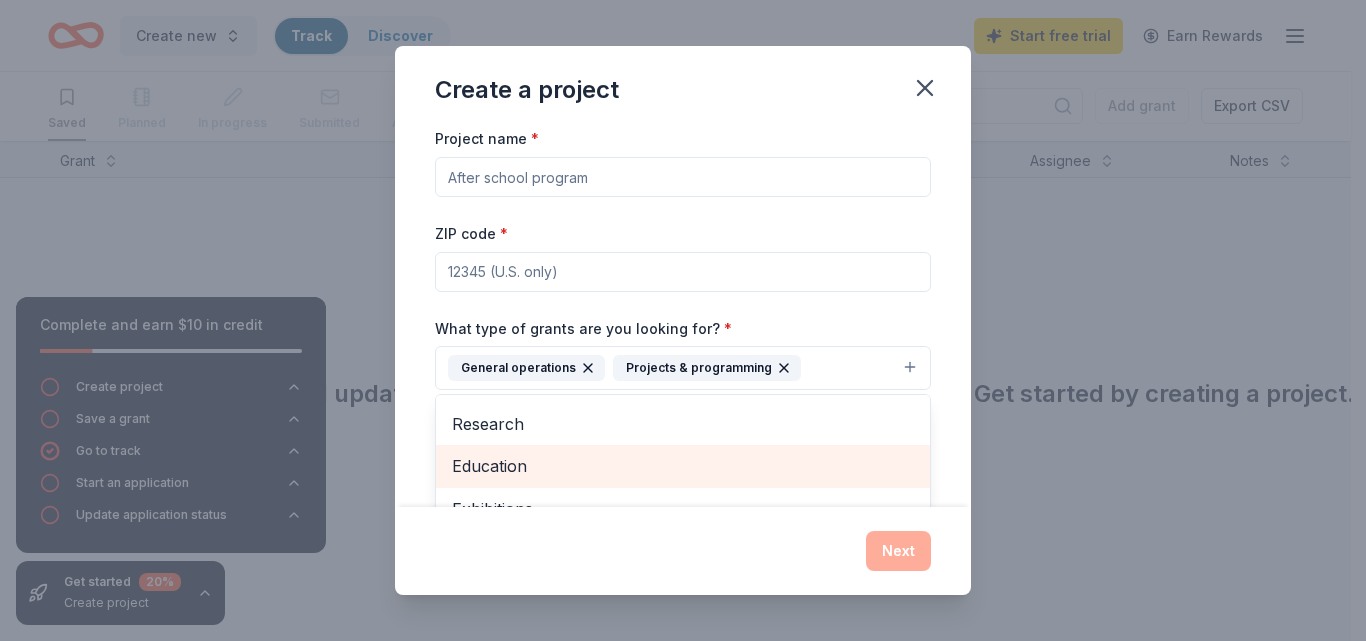 click on "Education" at bounding box center [683, 466] 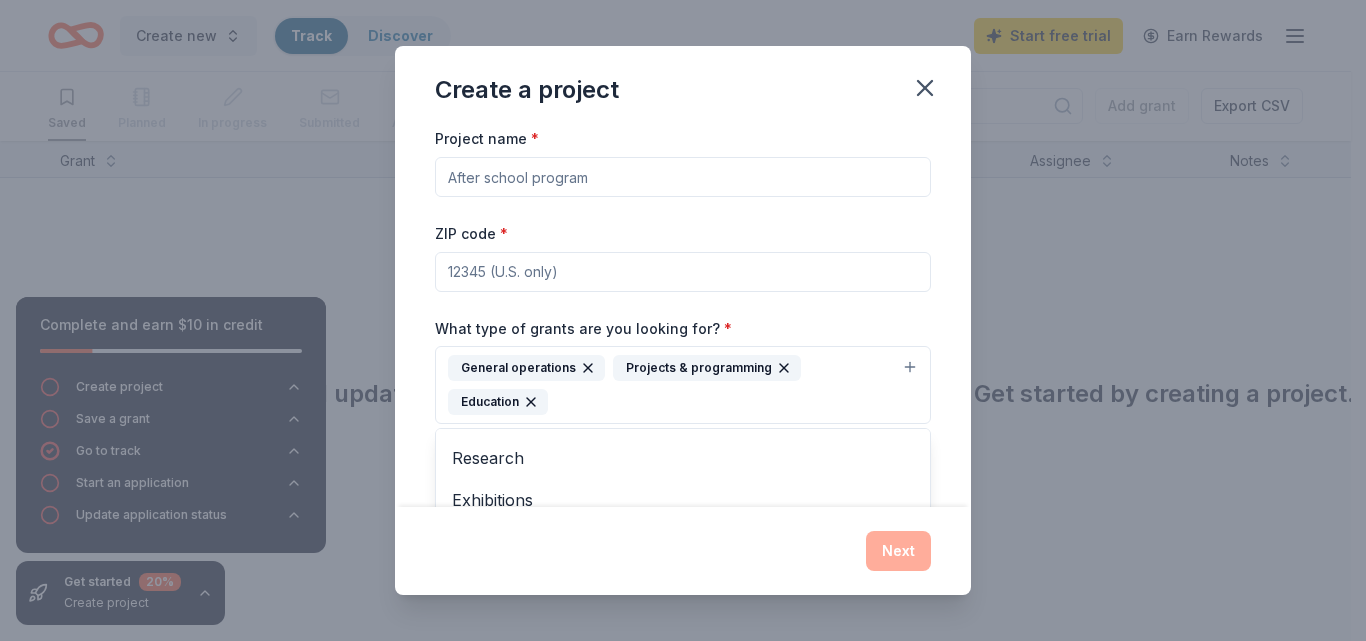 click on "Project name * ZIP code * What type of grants are you looking for? * General operations Projects & programming Education Capital Scholarship Research Exhibitions Conference Training and capacity building Fellowship Other What is your project about? * We use this to match you to relevant grant opportunities.   See examples We recommend at least 300 characters to get the best grant matches. Send me reminders Email me reminders of grant application deadlines" at bounding box center [683, 418] 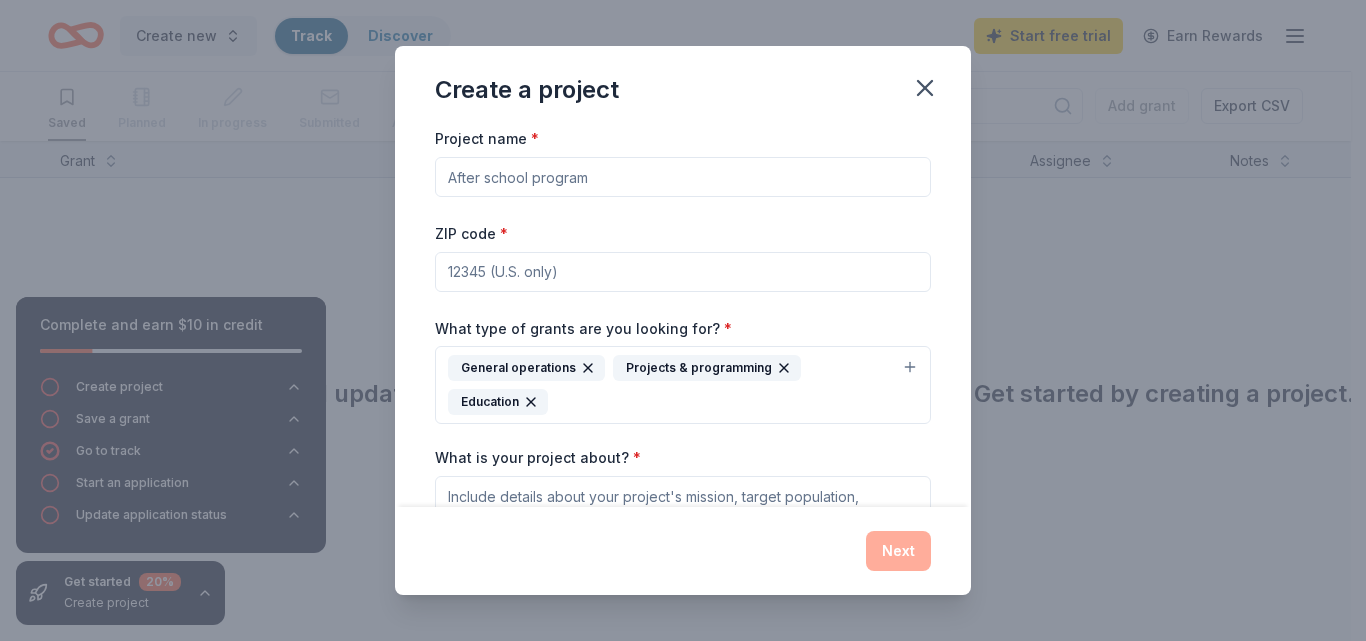 click on "ZIP code *" at bounding box center [683, 272] 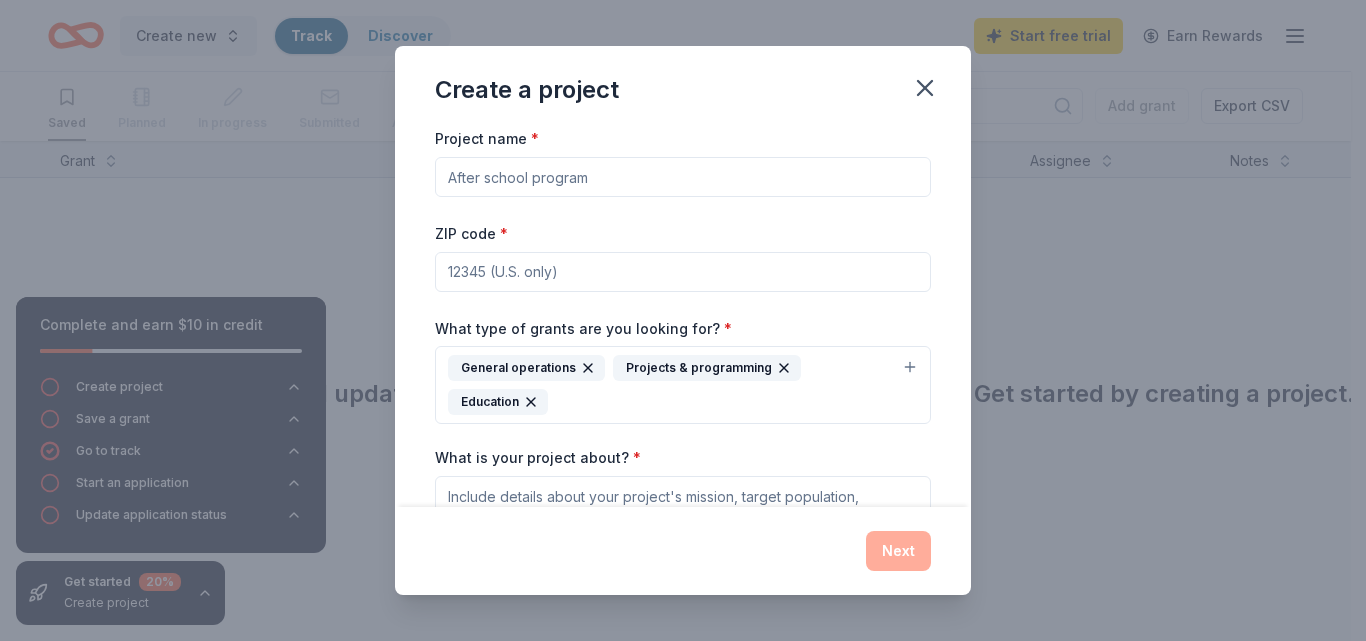 type on "48237" 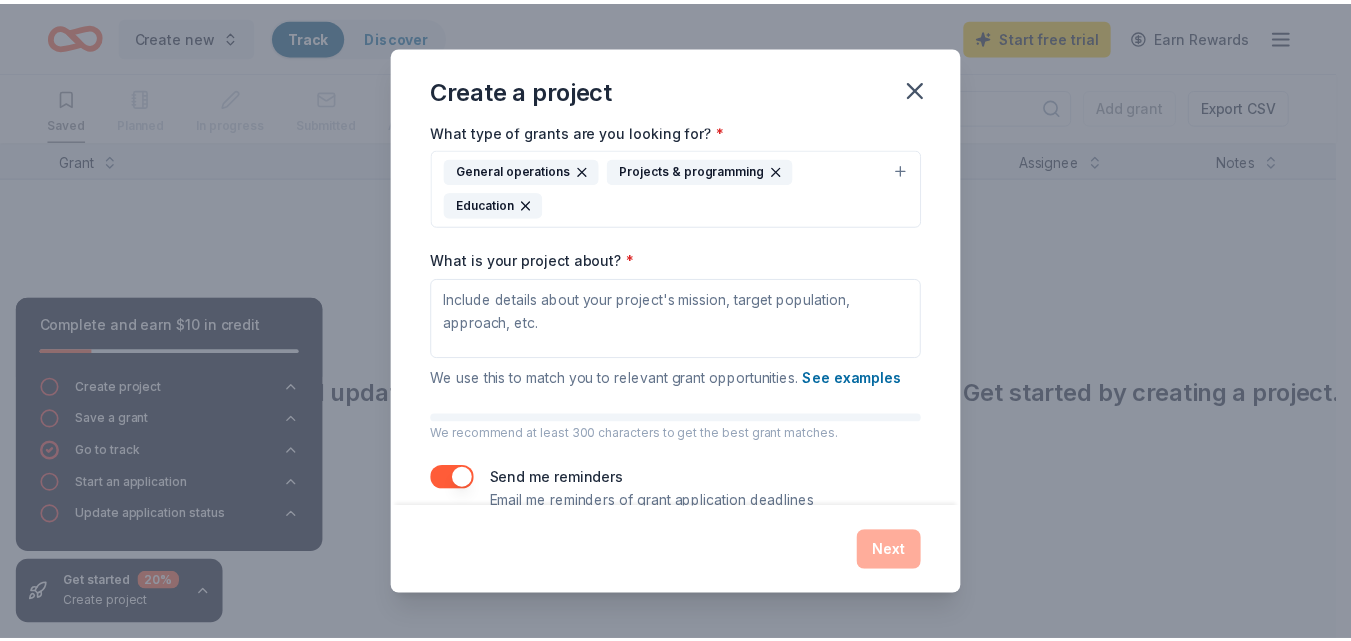 scroll, scrollTop: 237, scrollLeft: 0, axis: vertical 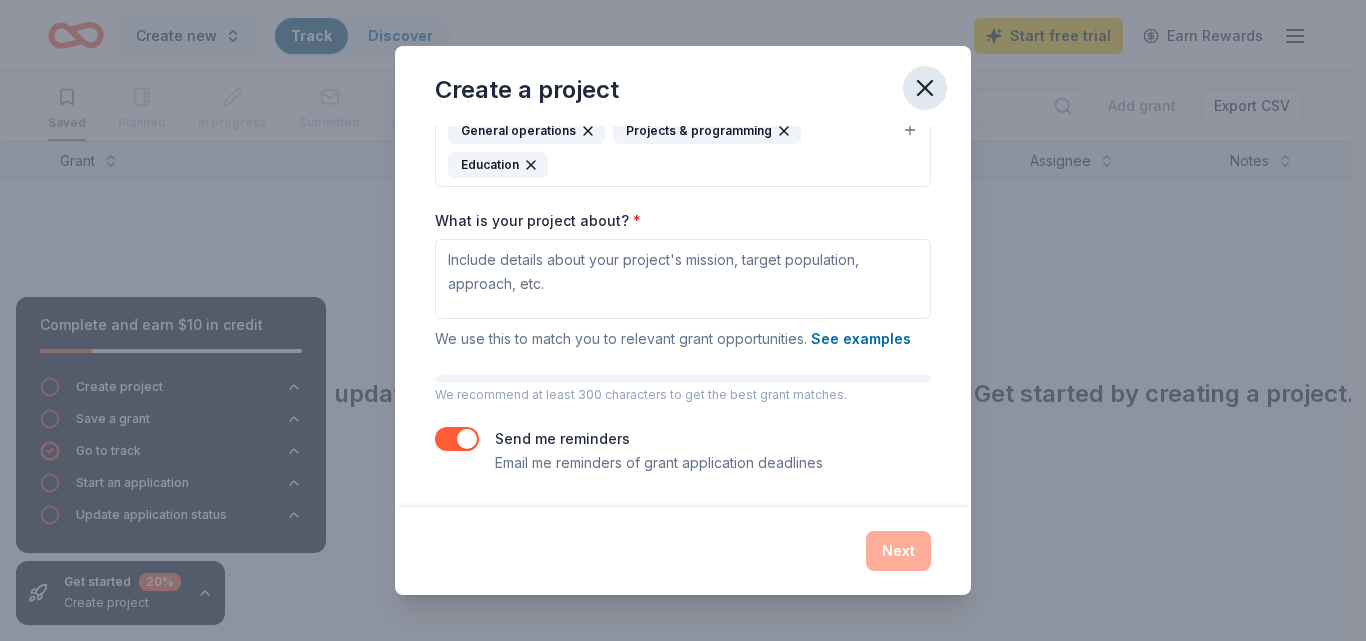 click 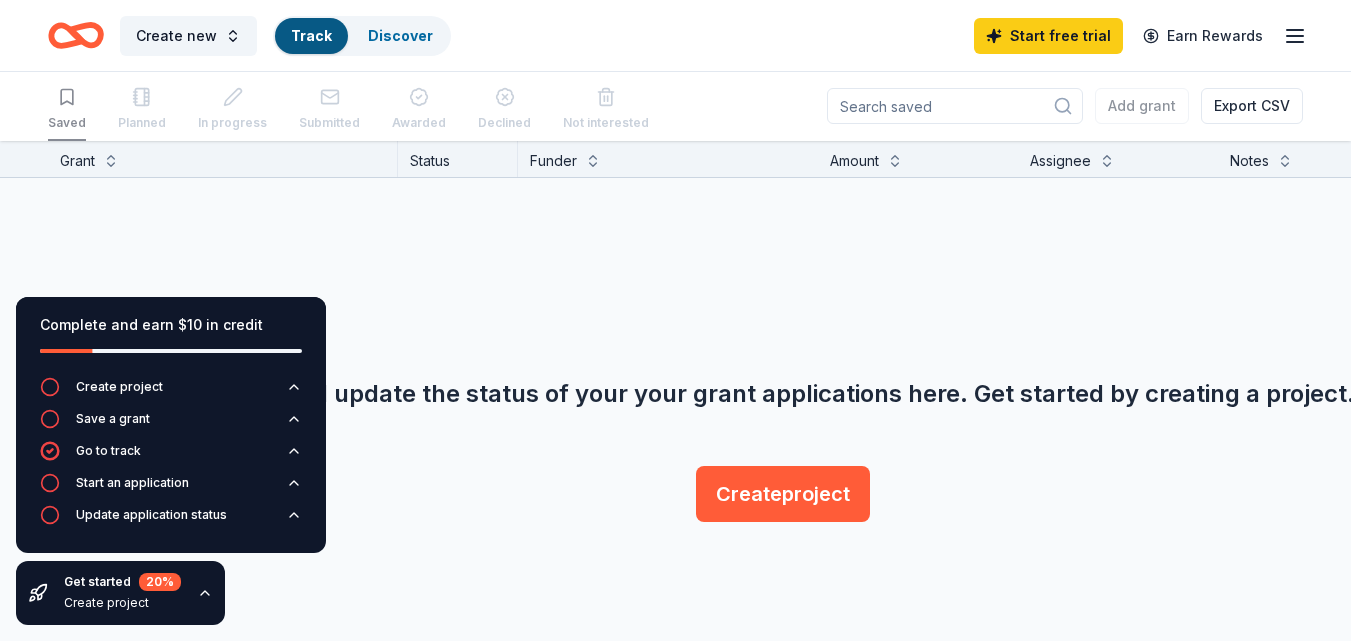 click on "Status" at bounding box center (458, 159) 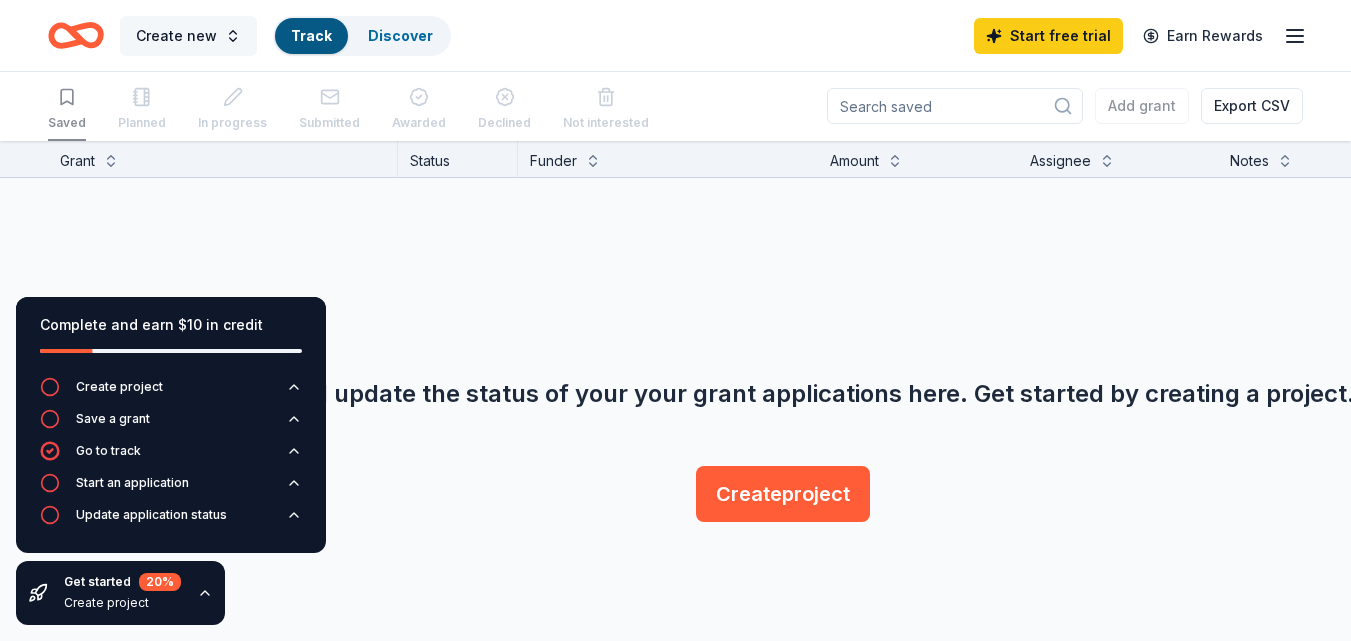 click on "Create new" at bounding box center (176, 36) 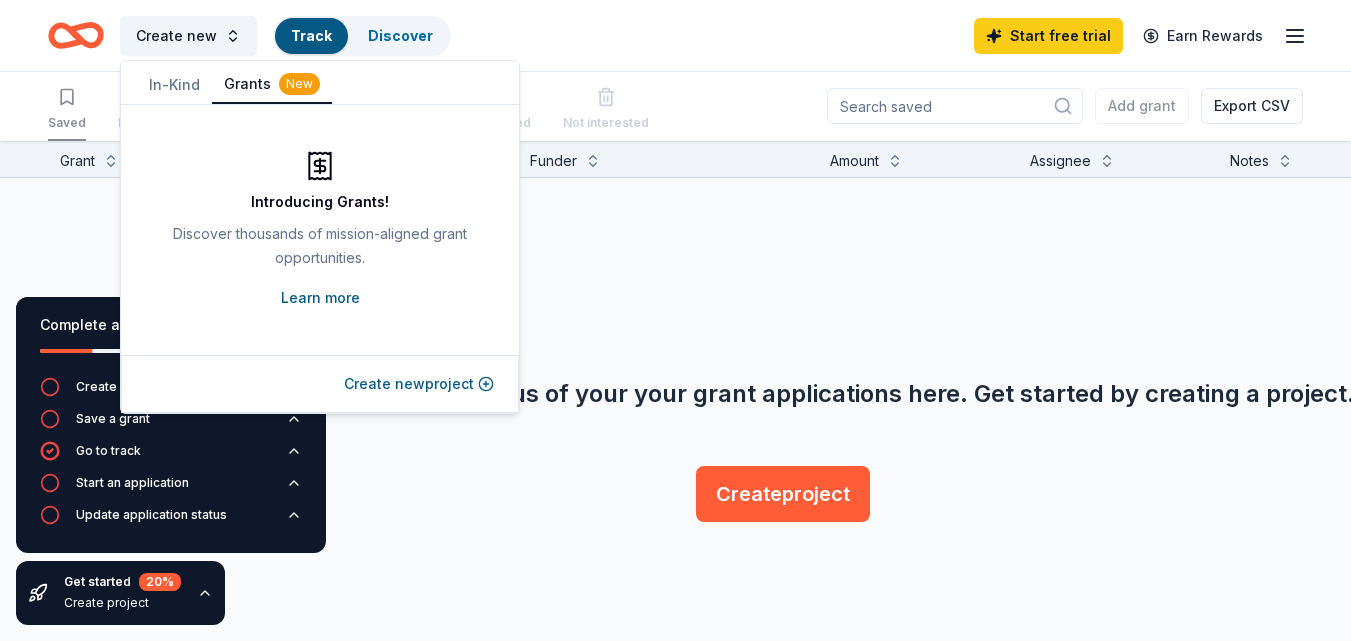 click on "Learn more" at bounding box center (320, 298) 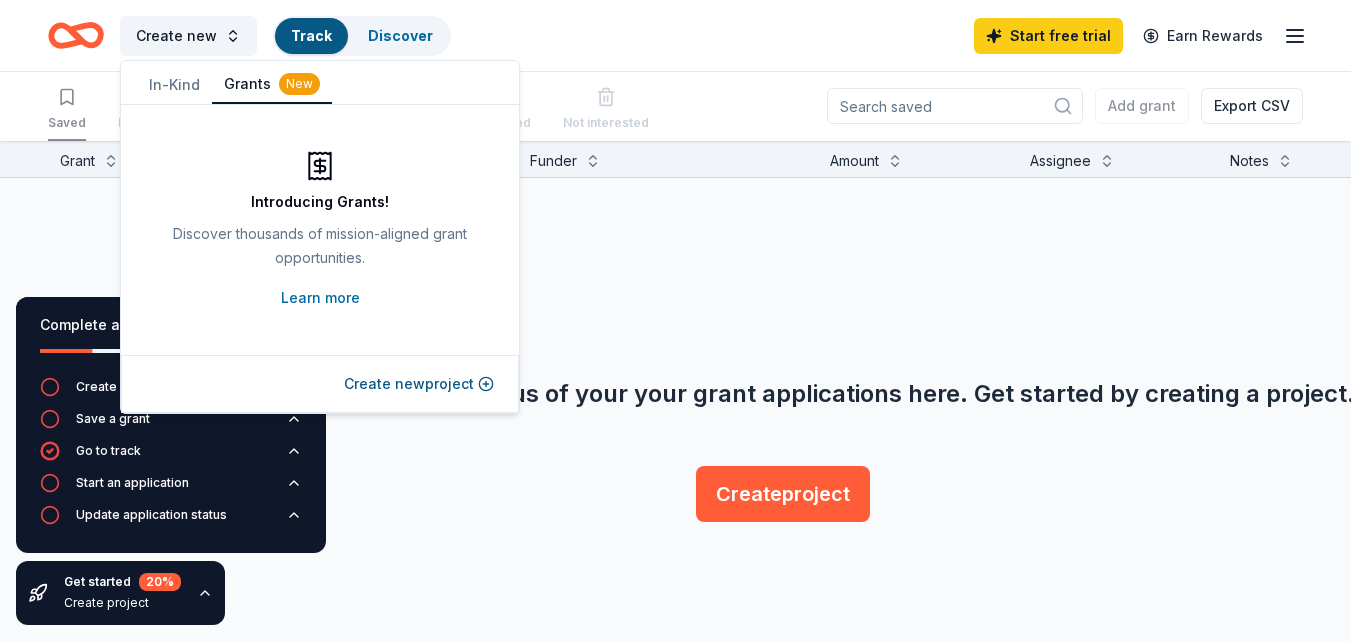 click 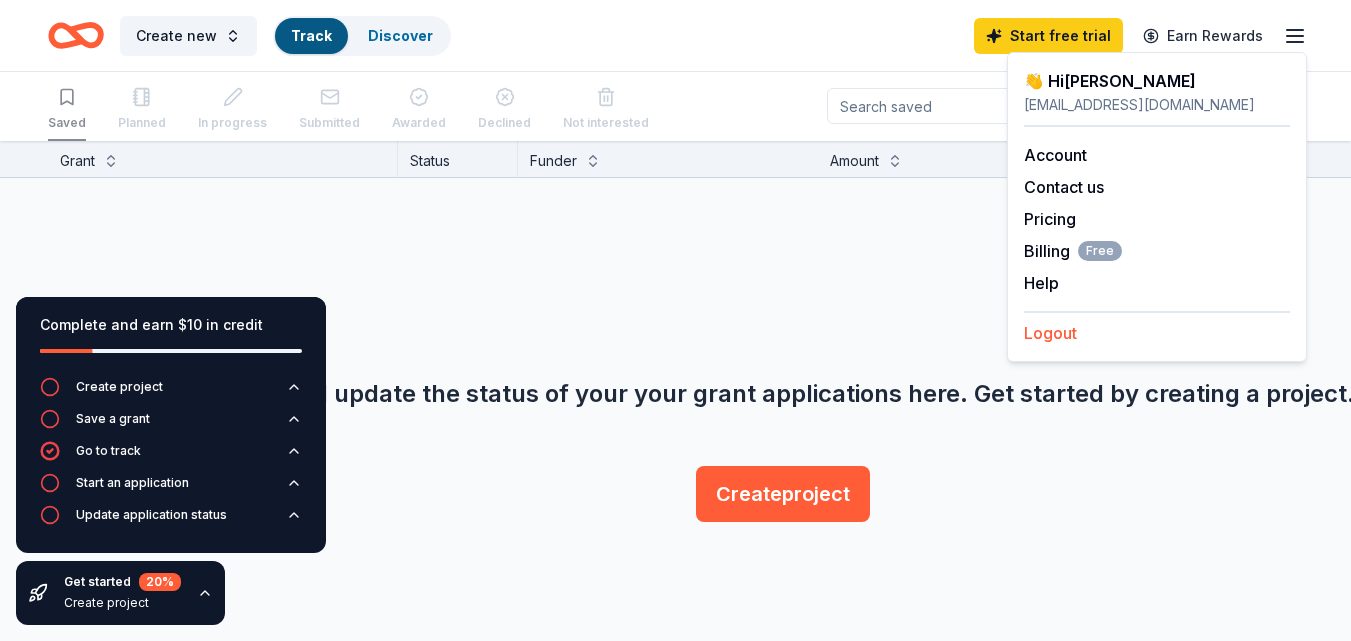 click on "Logout" at bounding box center [1050, 333] 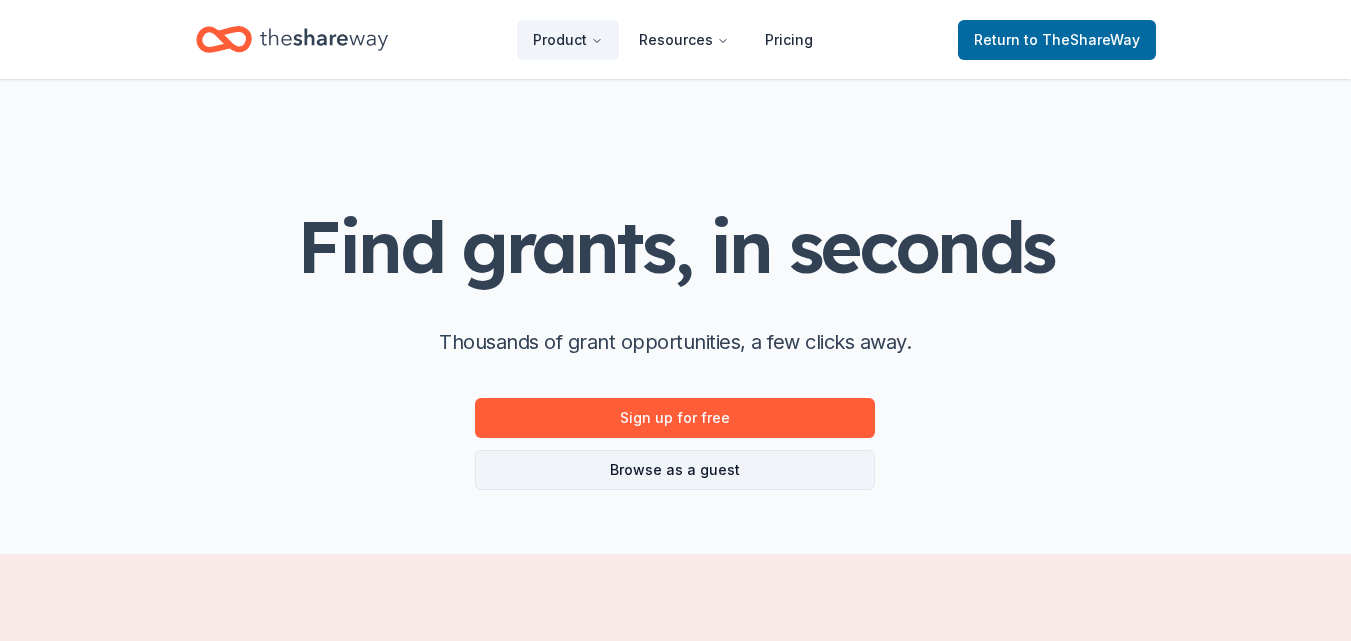 scroll, scrollTop: 0, scrollLeft: 0, axis: both 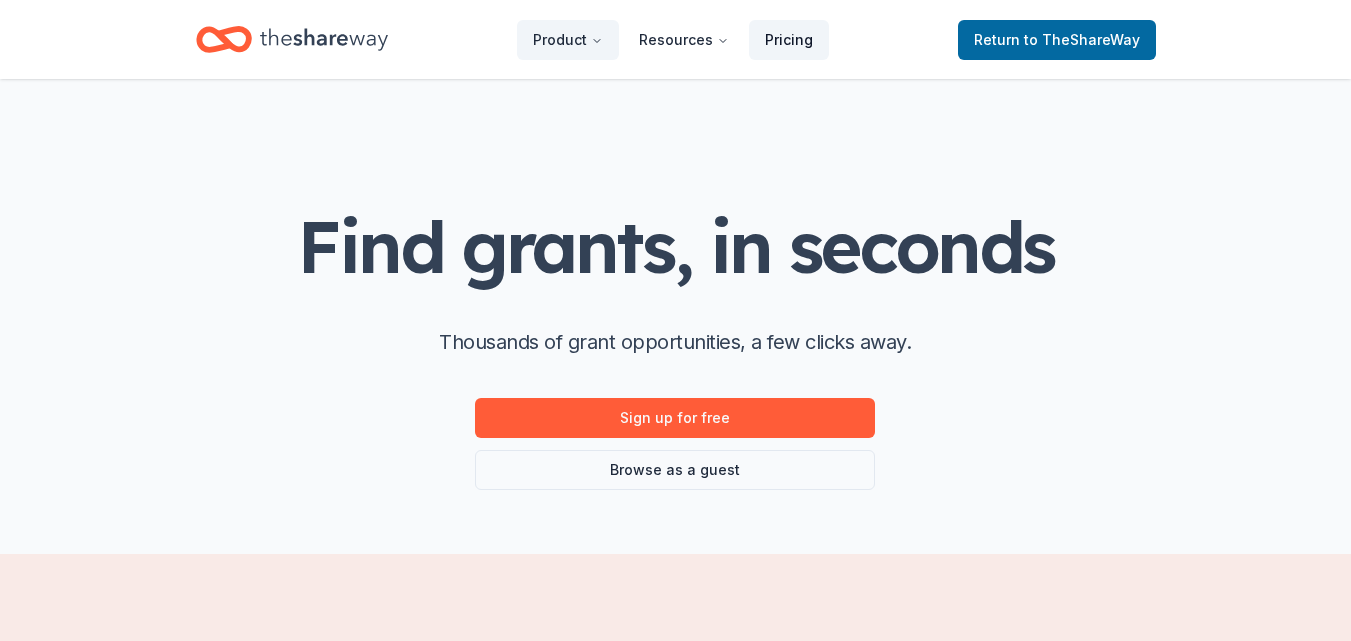 click on "Pricing" at bounding box center (789, 40) 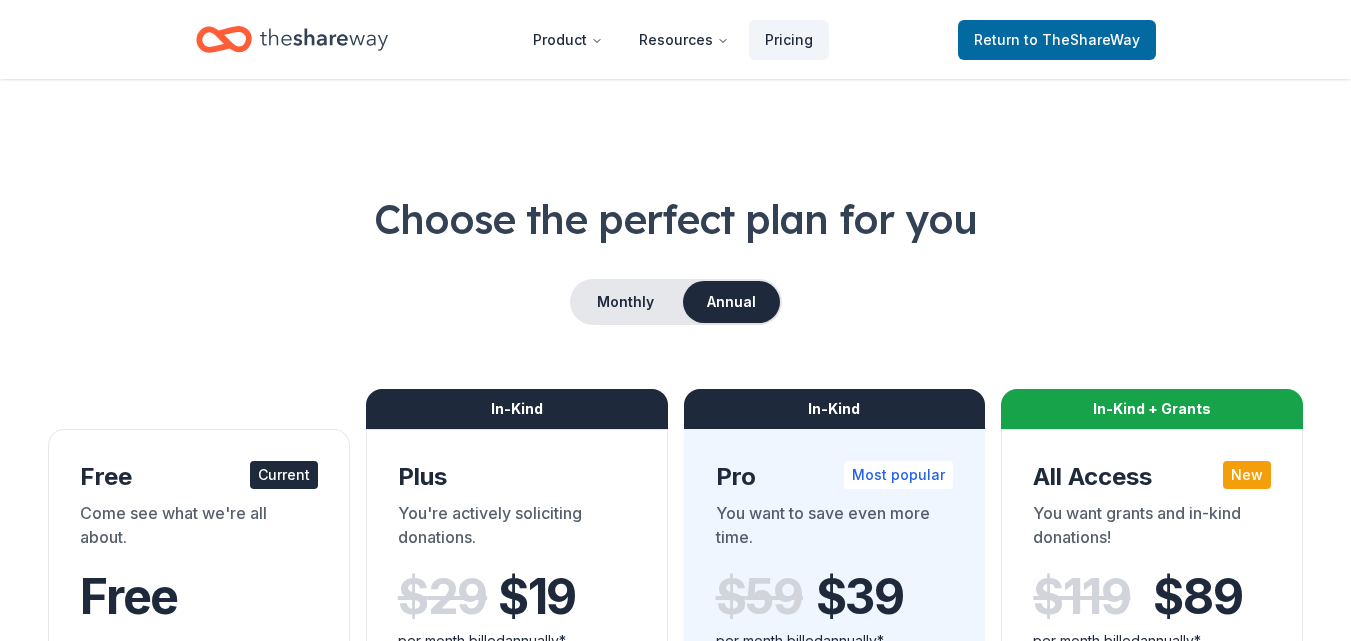 scroll, scrollTop: 0, scrollLeft: 0, axis: both 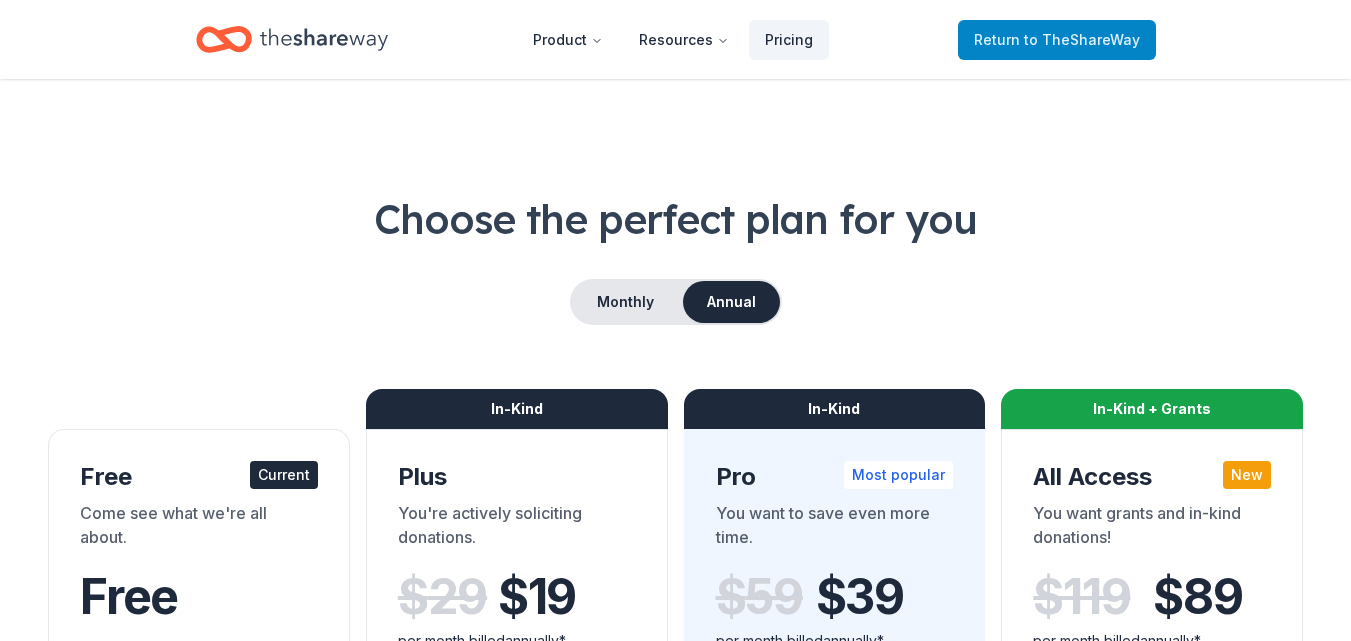 click on "Return to TheShareWay" at bounding box center (1057, 40) 